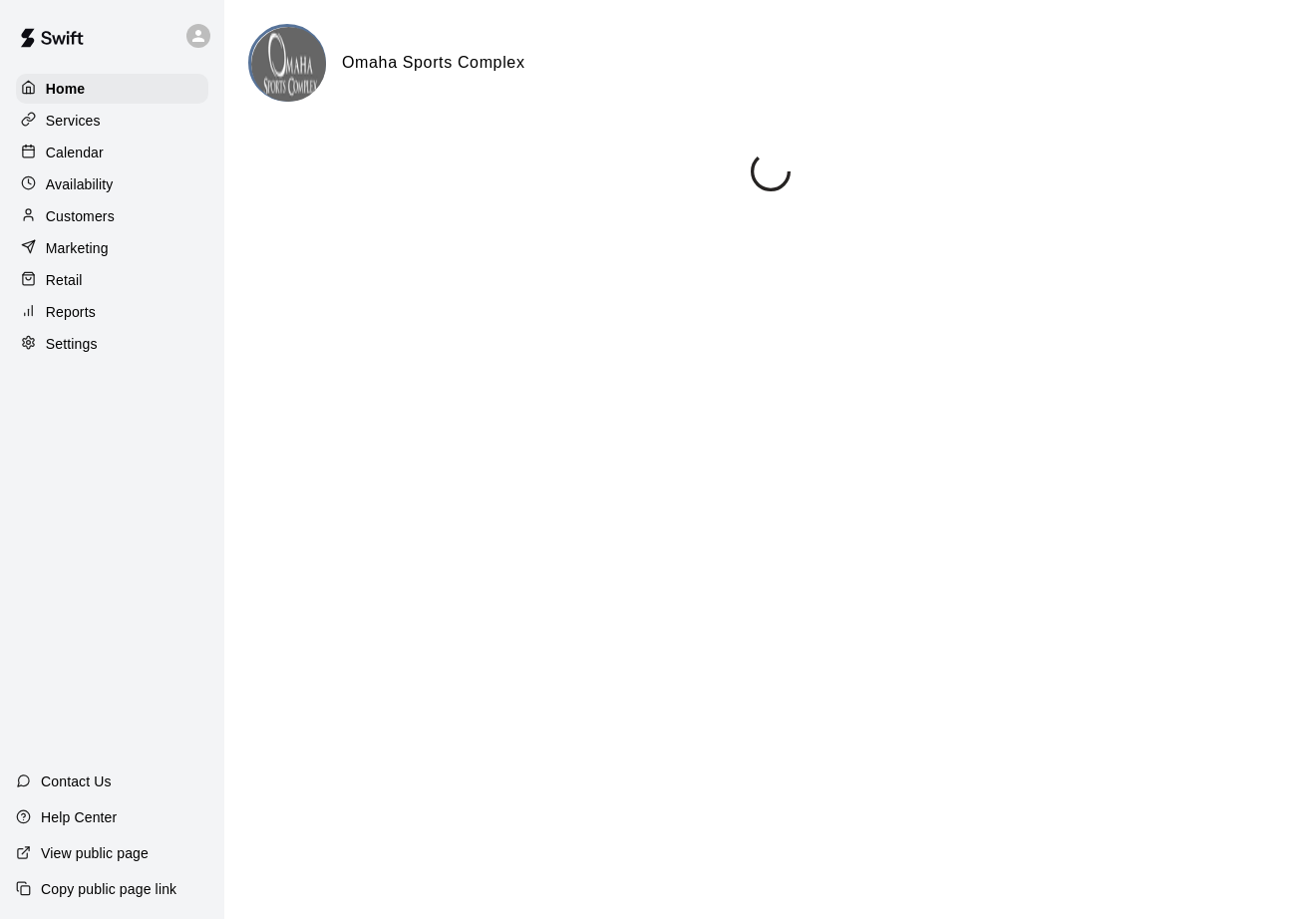 scroll, scrollTop: 0, scrollLeft: 0, axis: both 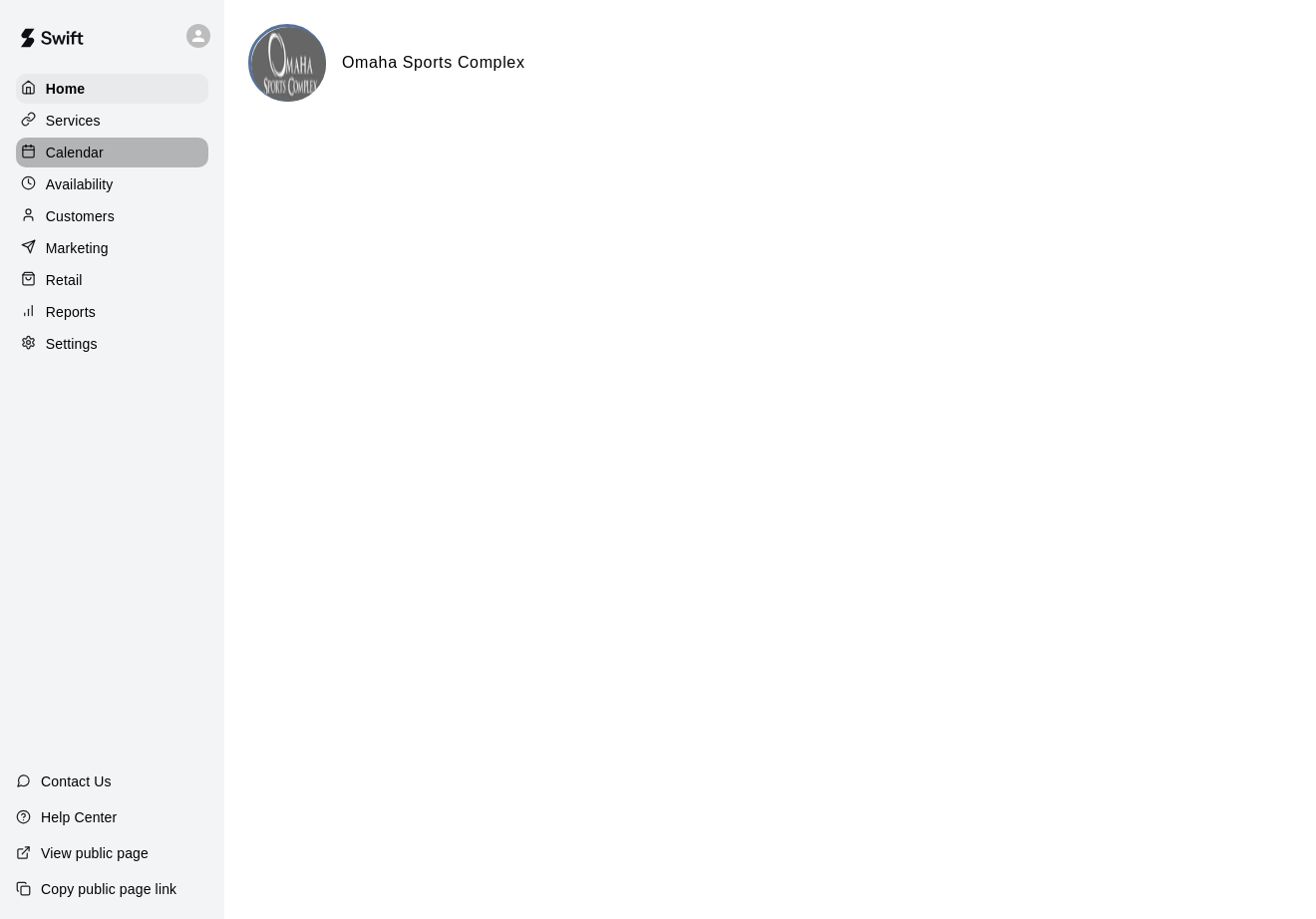 click on "Calendar" at bounding box center [75, 153] 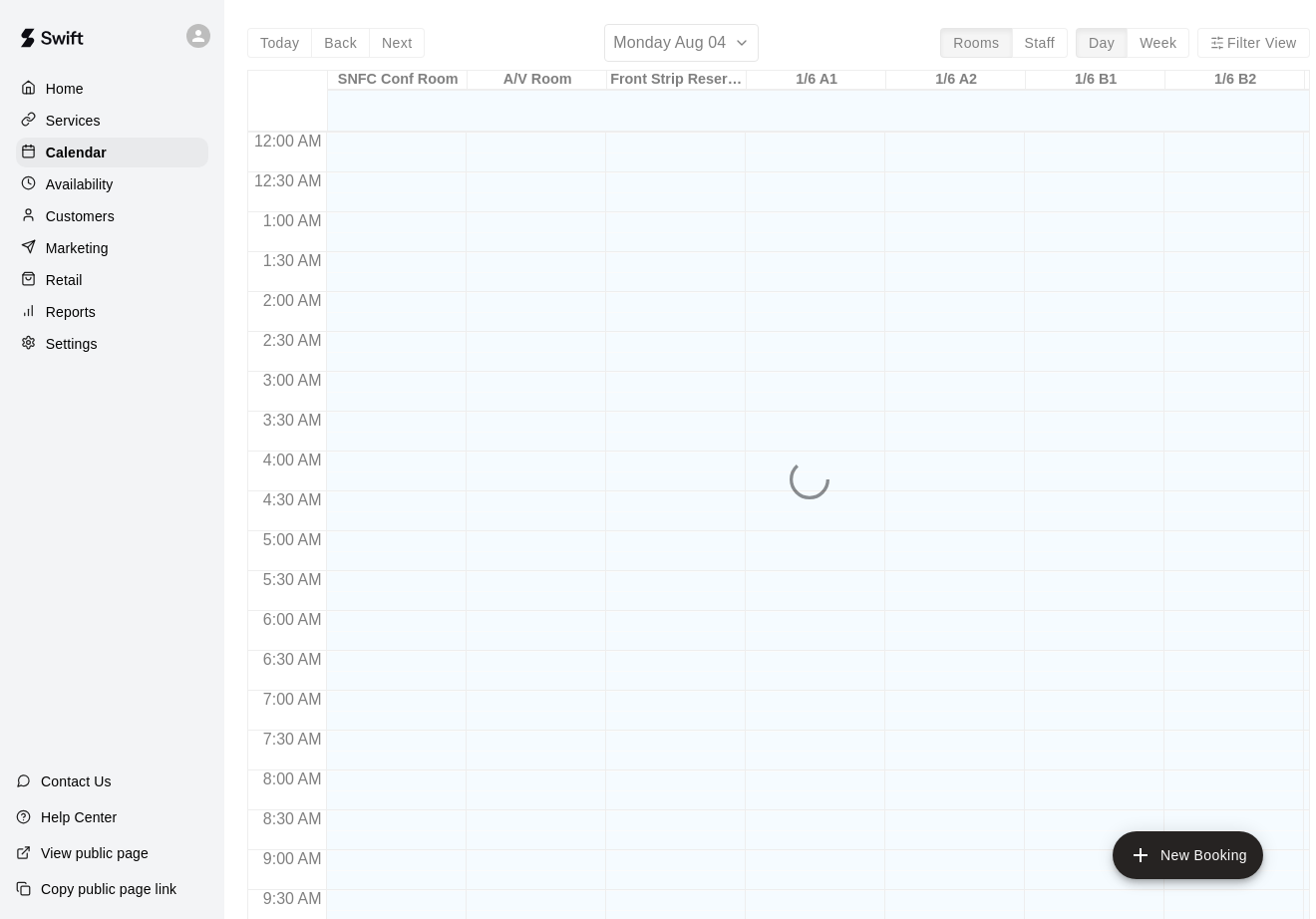 scroll, scrollTop: 1046, scrollLeft: 0, axis: vertical 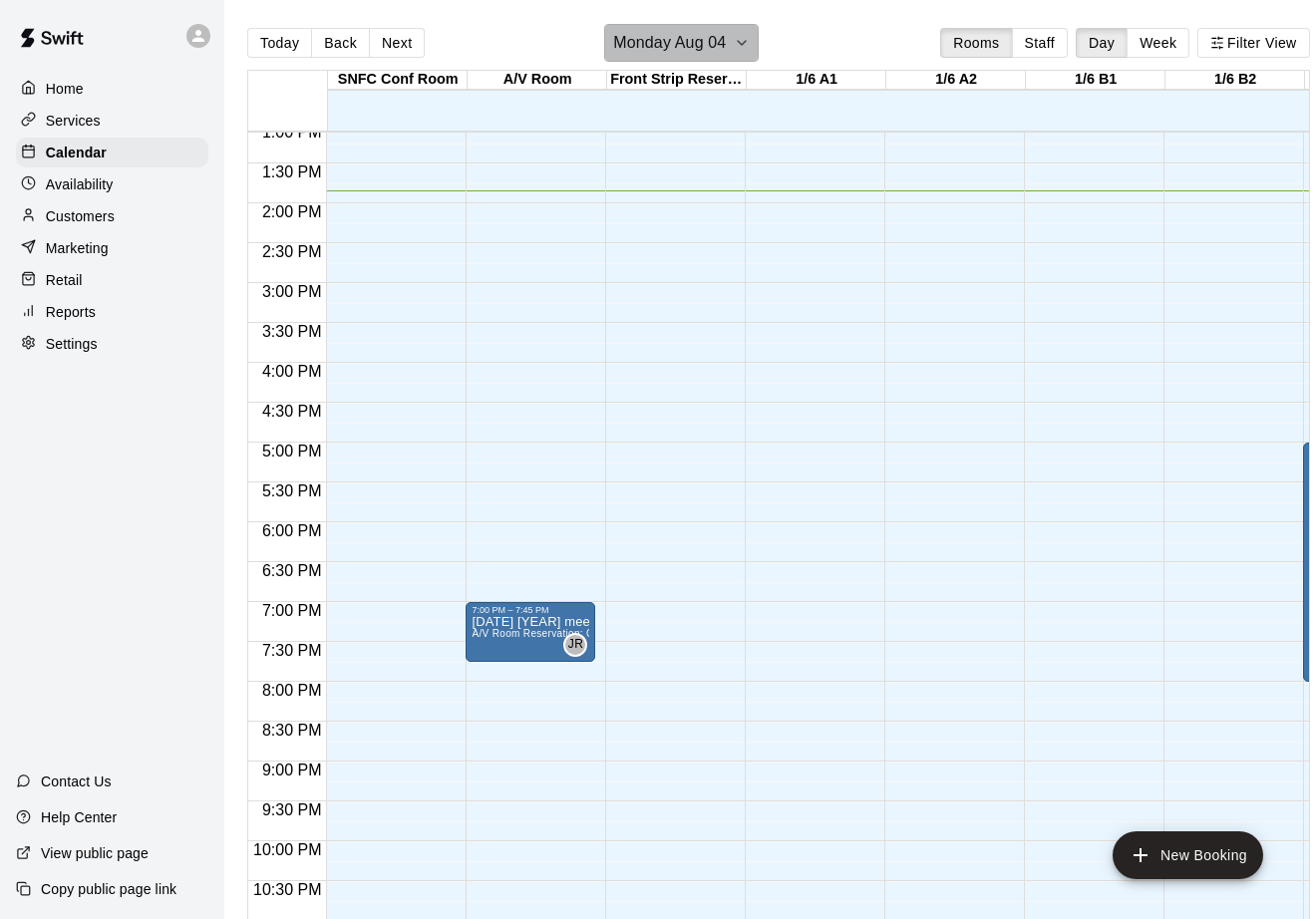 click on "Monday Aug 04" at bounding box center [669, 43] 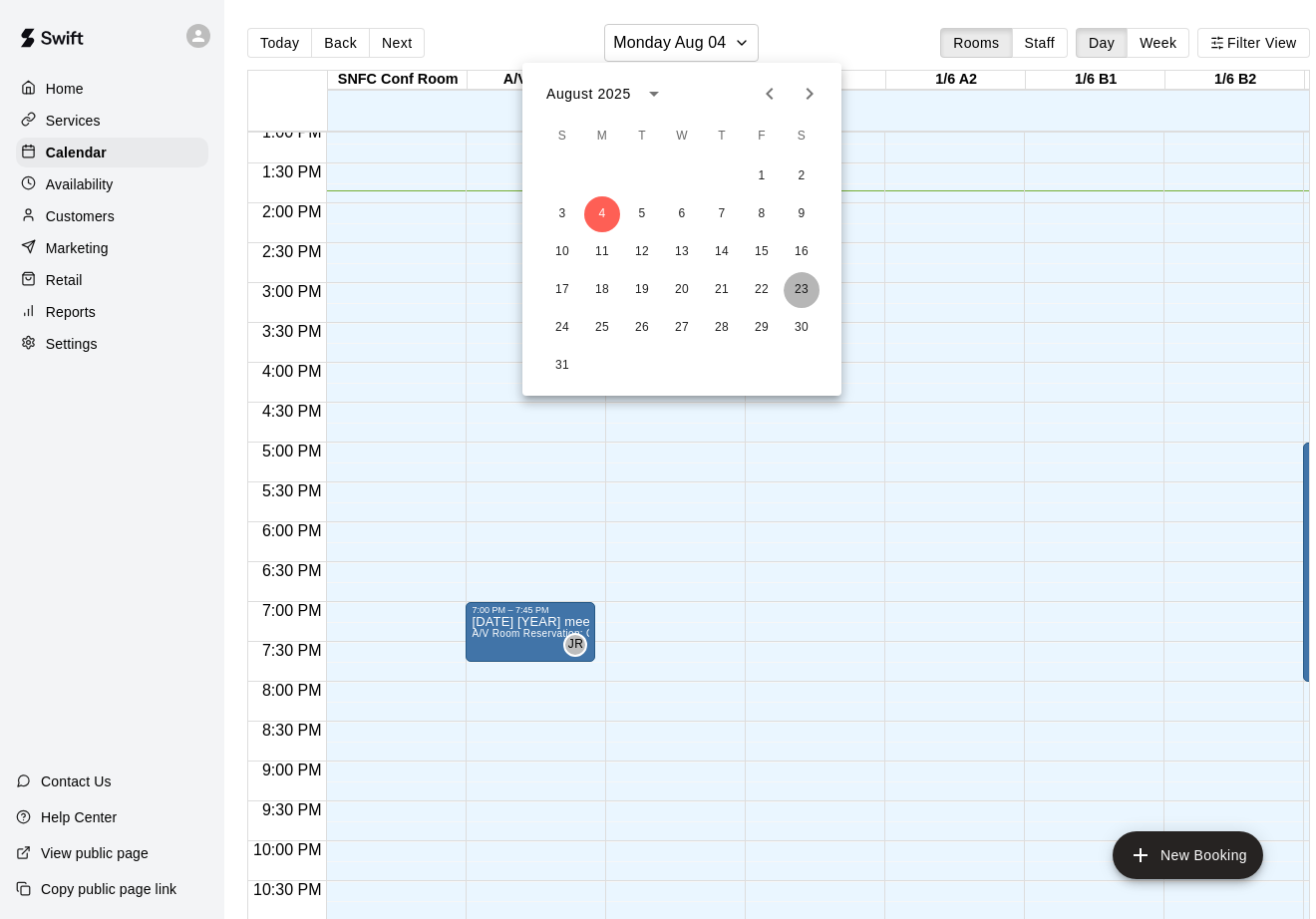 click on "23" at bounding box center [802, 290] 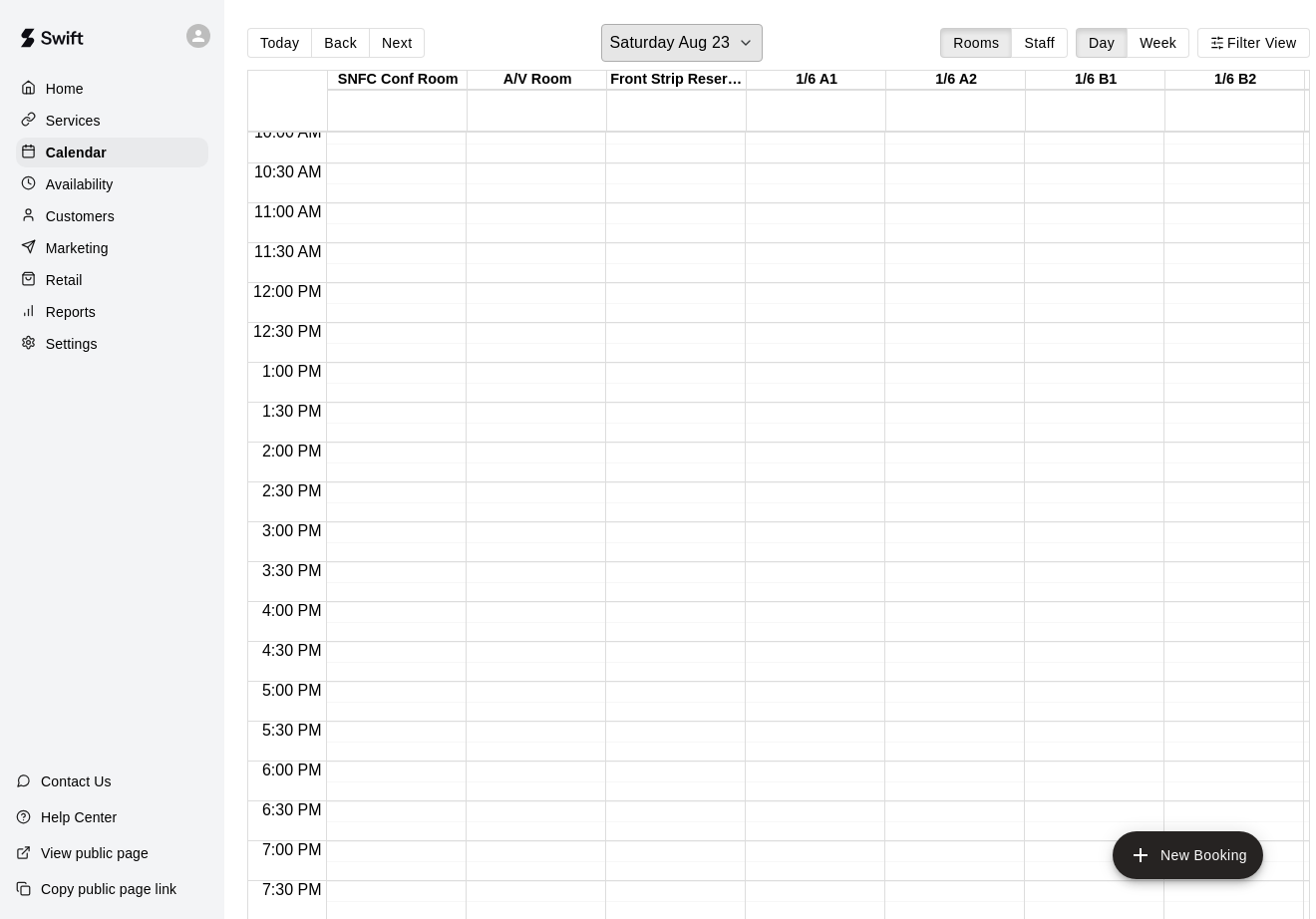 scroll, scrollTop: 863, scrollLeft: 2, axis: both 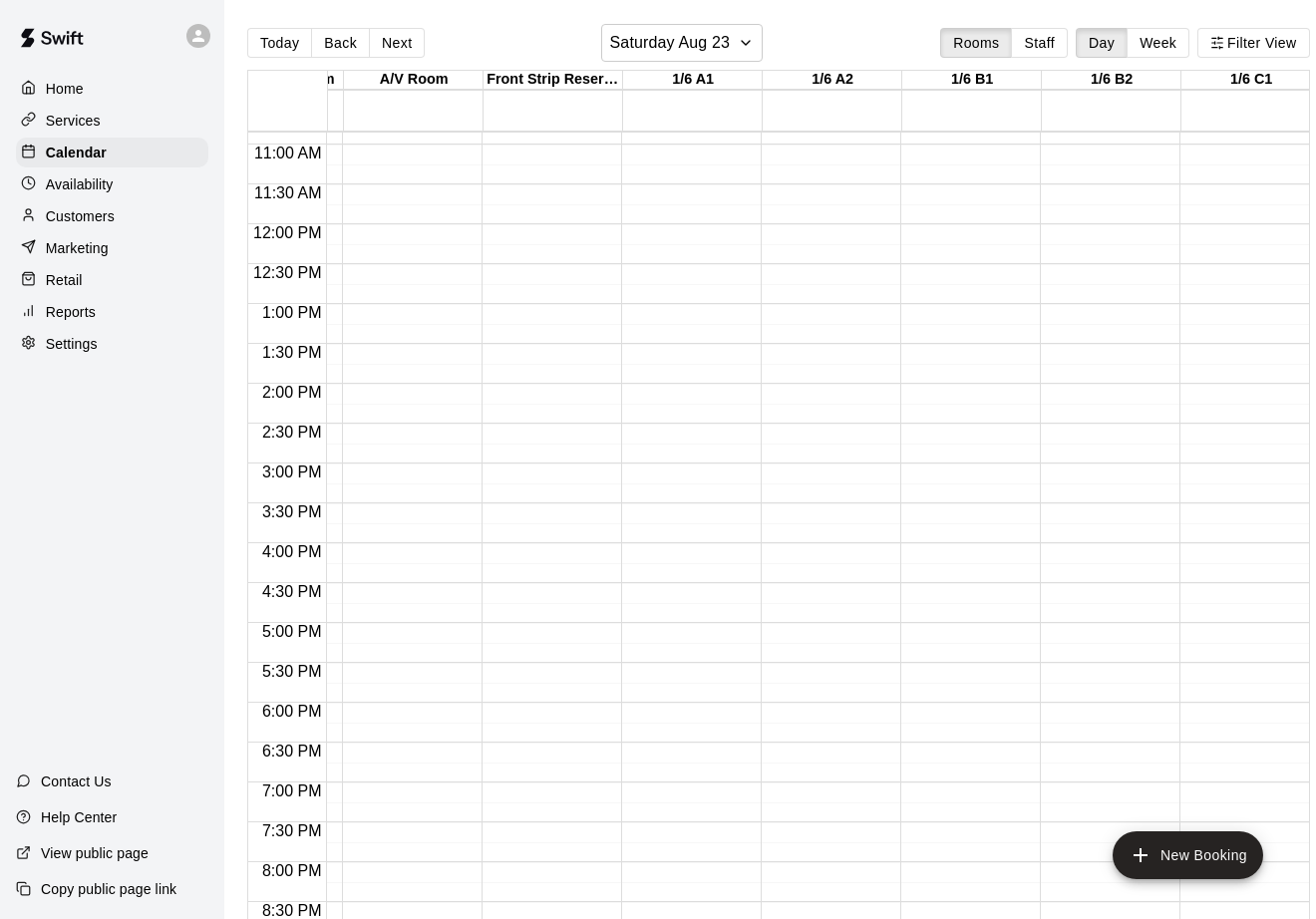 click on "12:00 AM – 7:00 AM Closed 11:45 PM – 11:59 PM Closed" at bounding box center (686, 224) 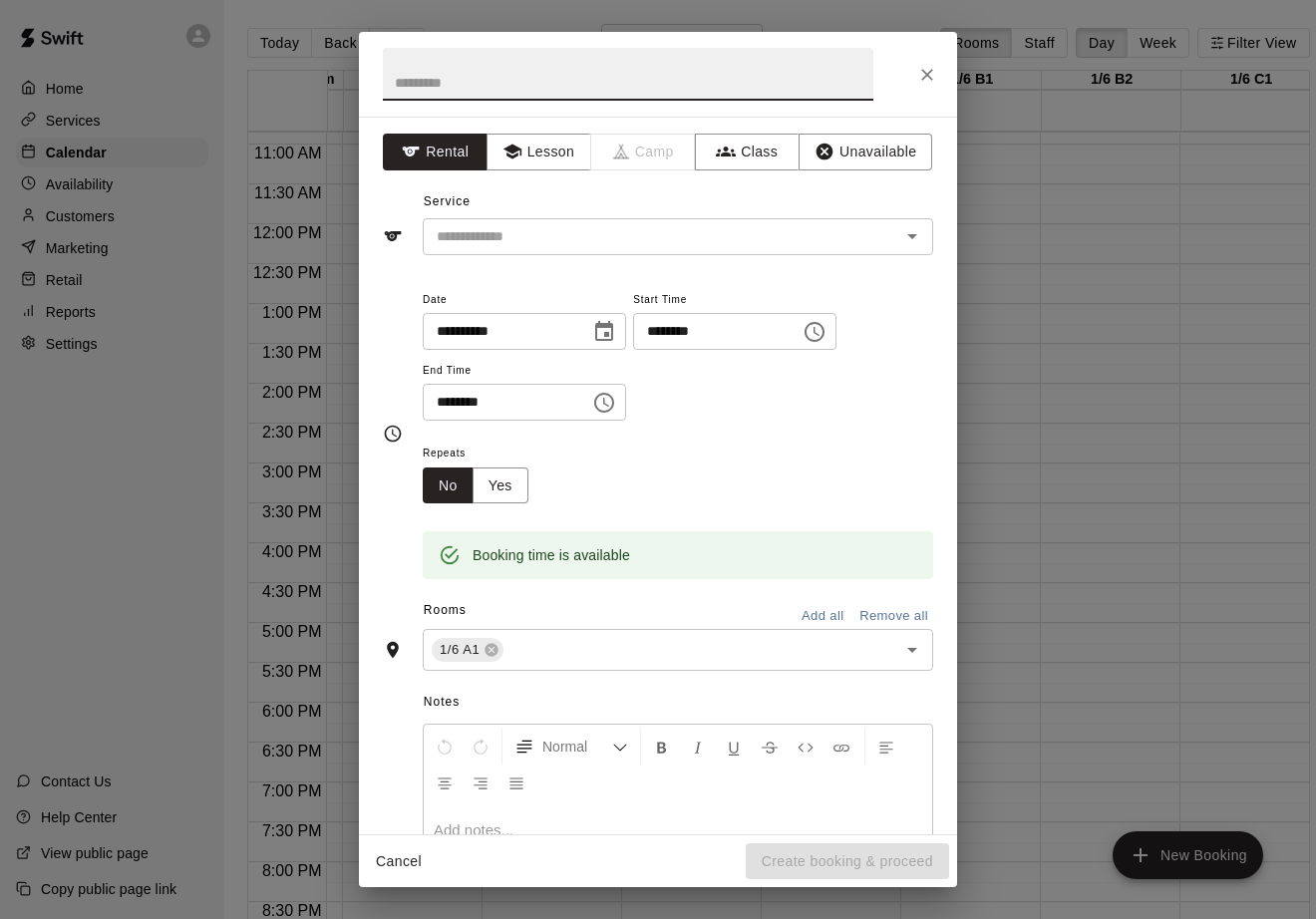 click on "********" at bounding box center (710, 331) 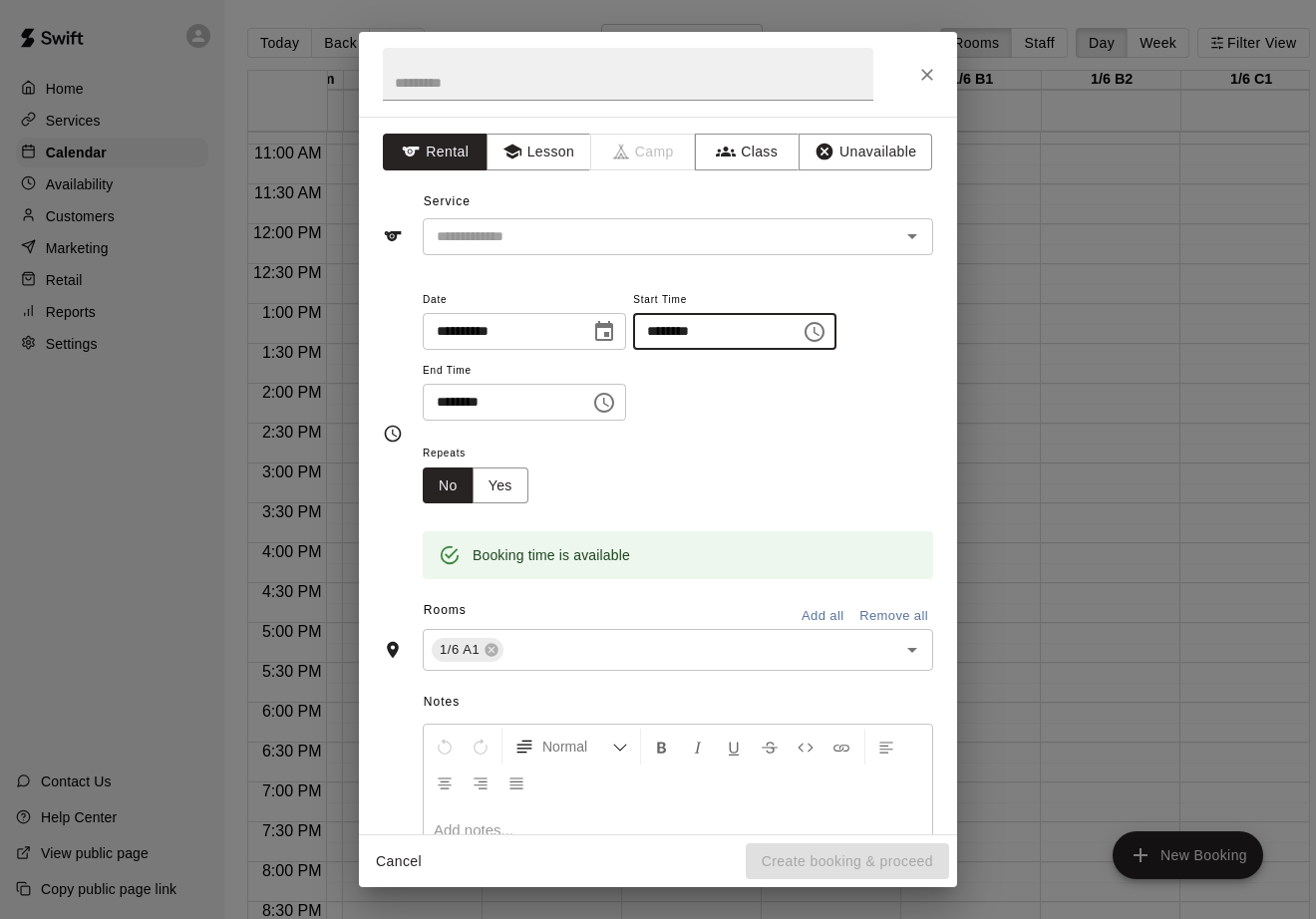 type on "********" 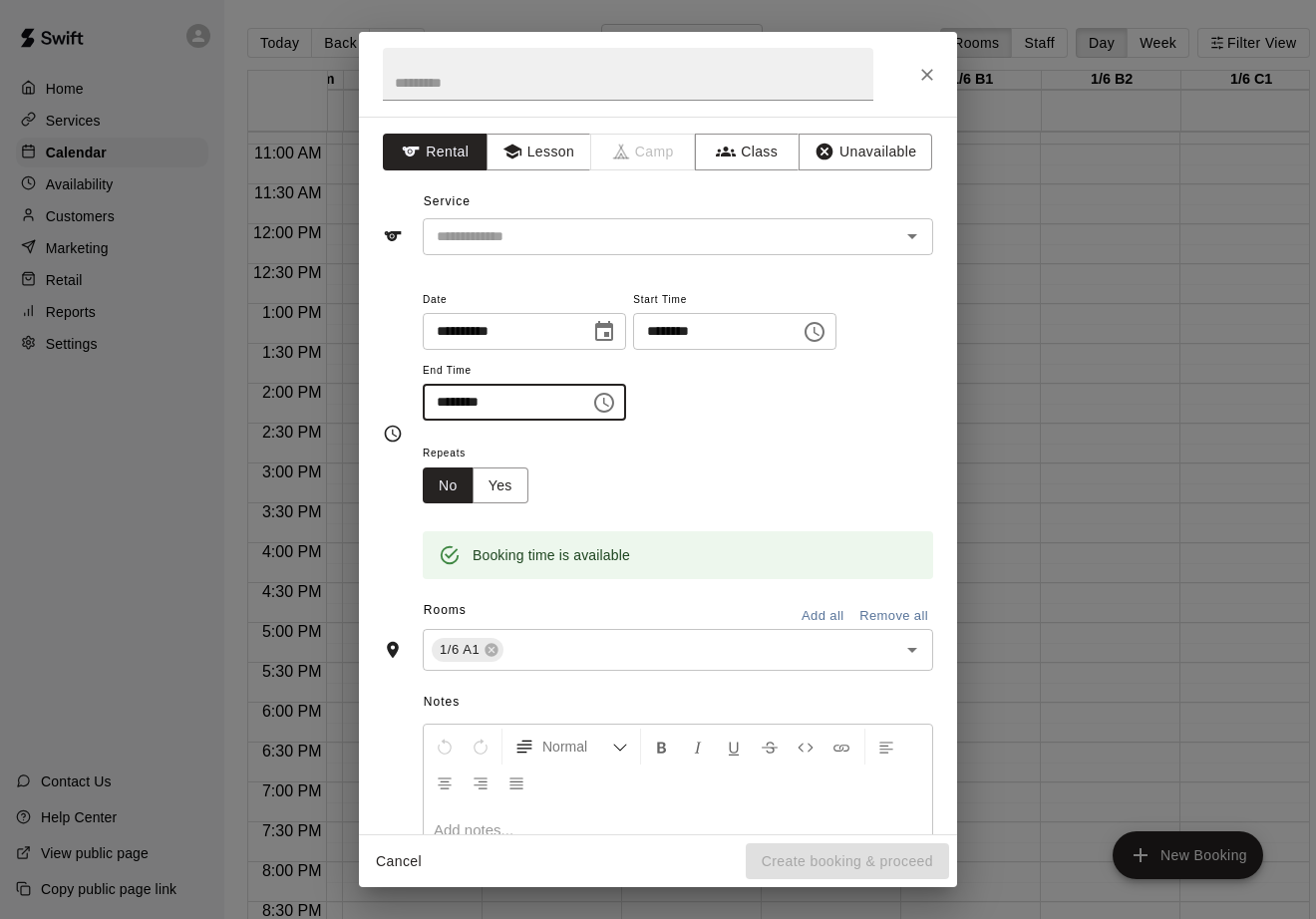 click on "********" at bounding box center [499, 402] 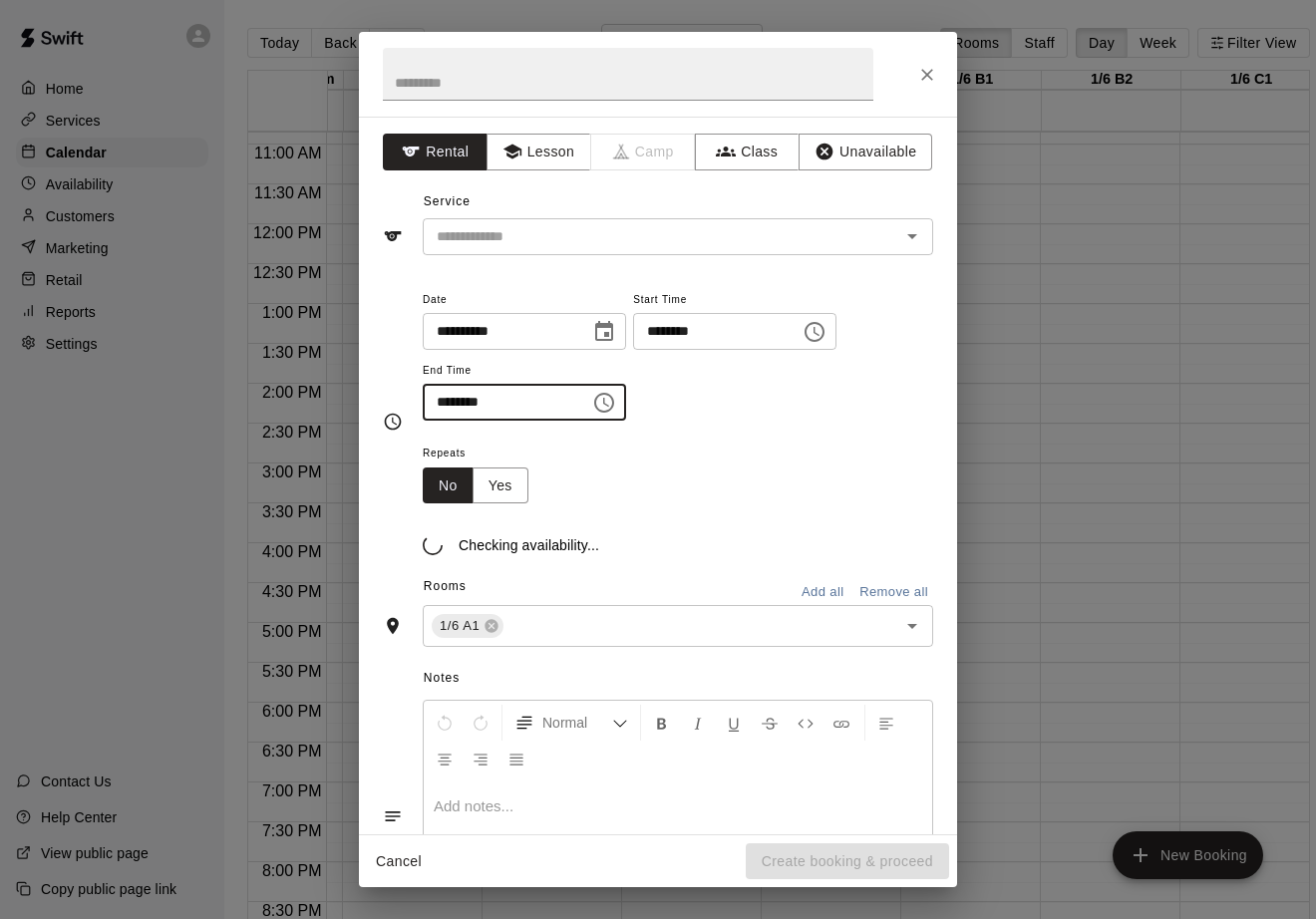 type on "********" 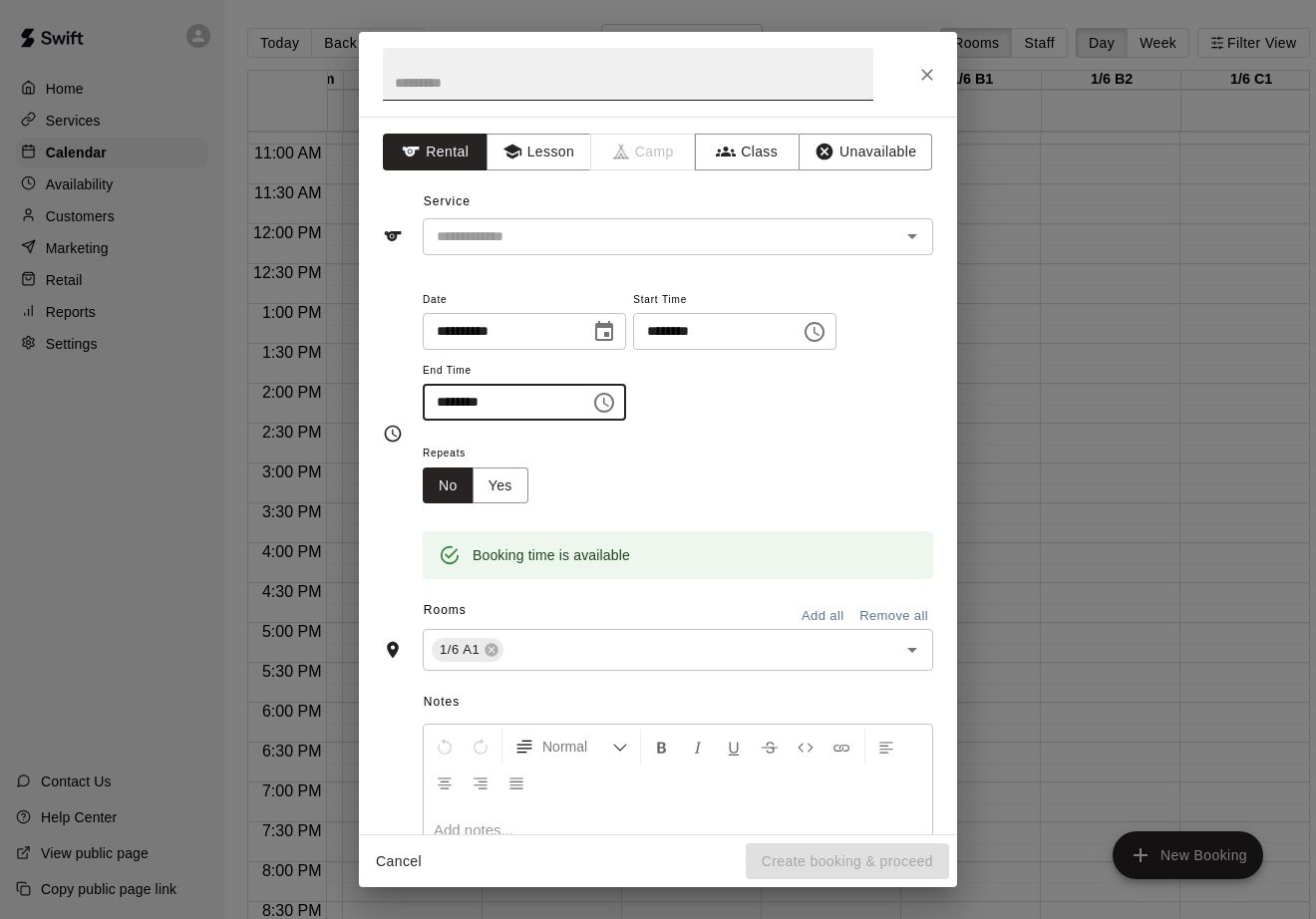 click at bounding box center (628, 74) 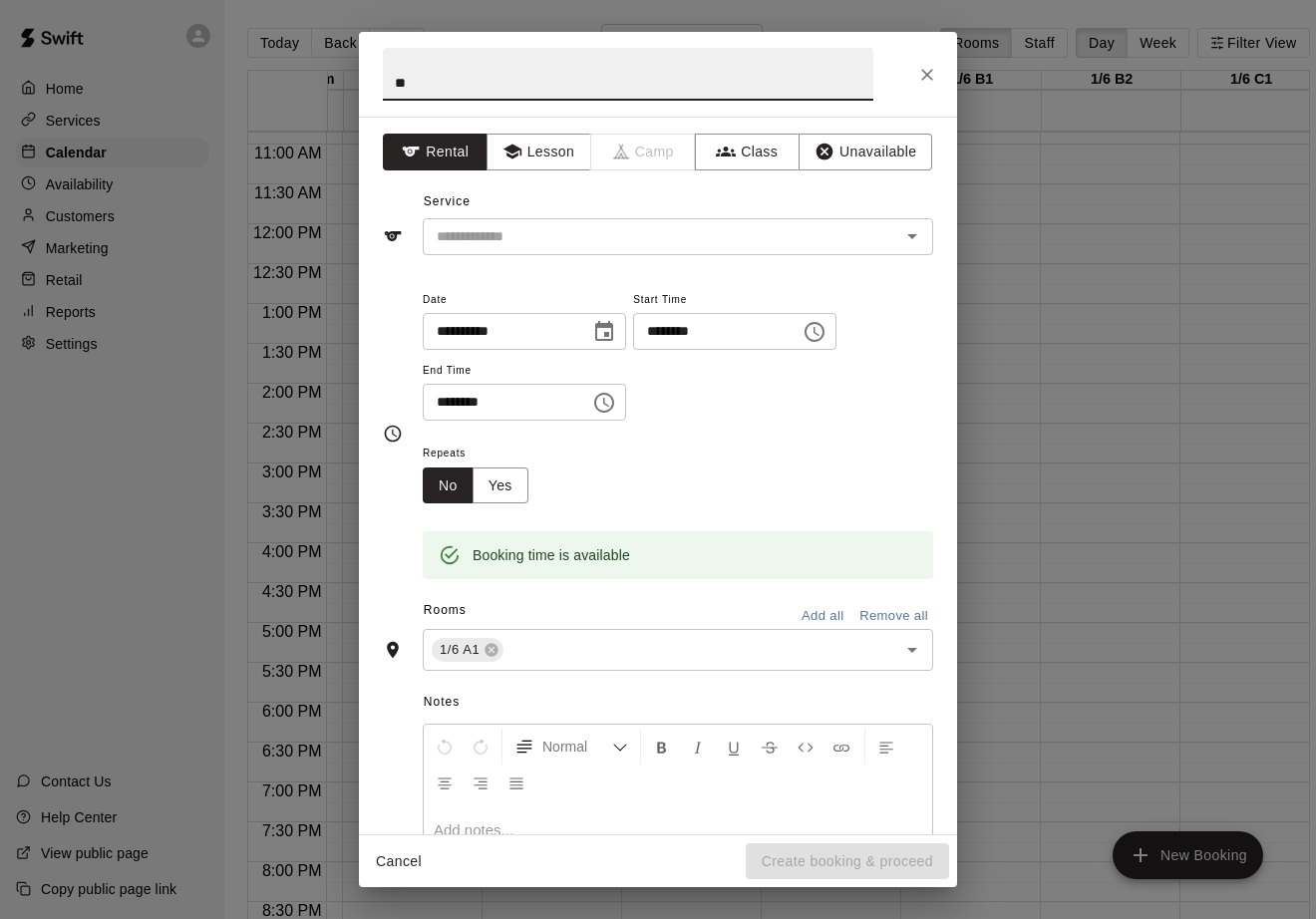 type on "*" 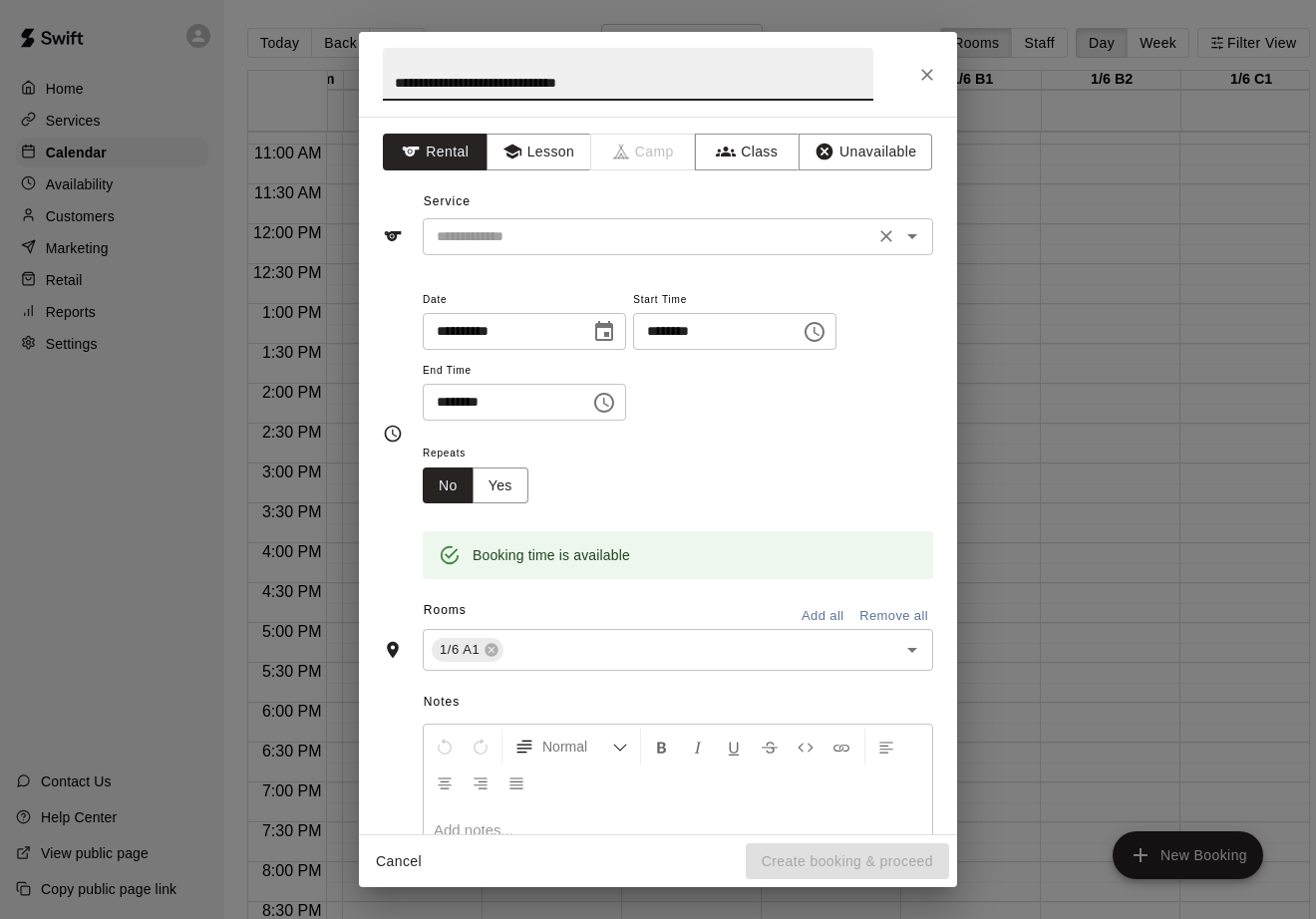 type on "**********" 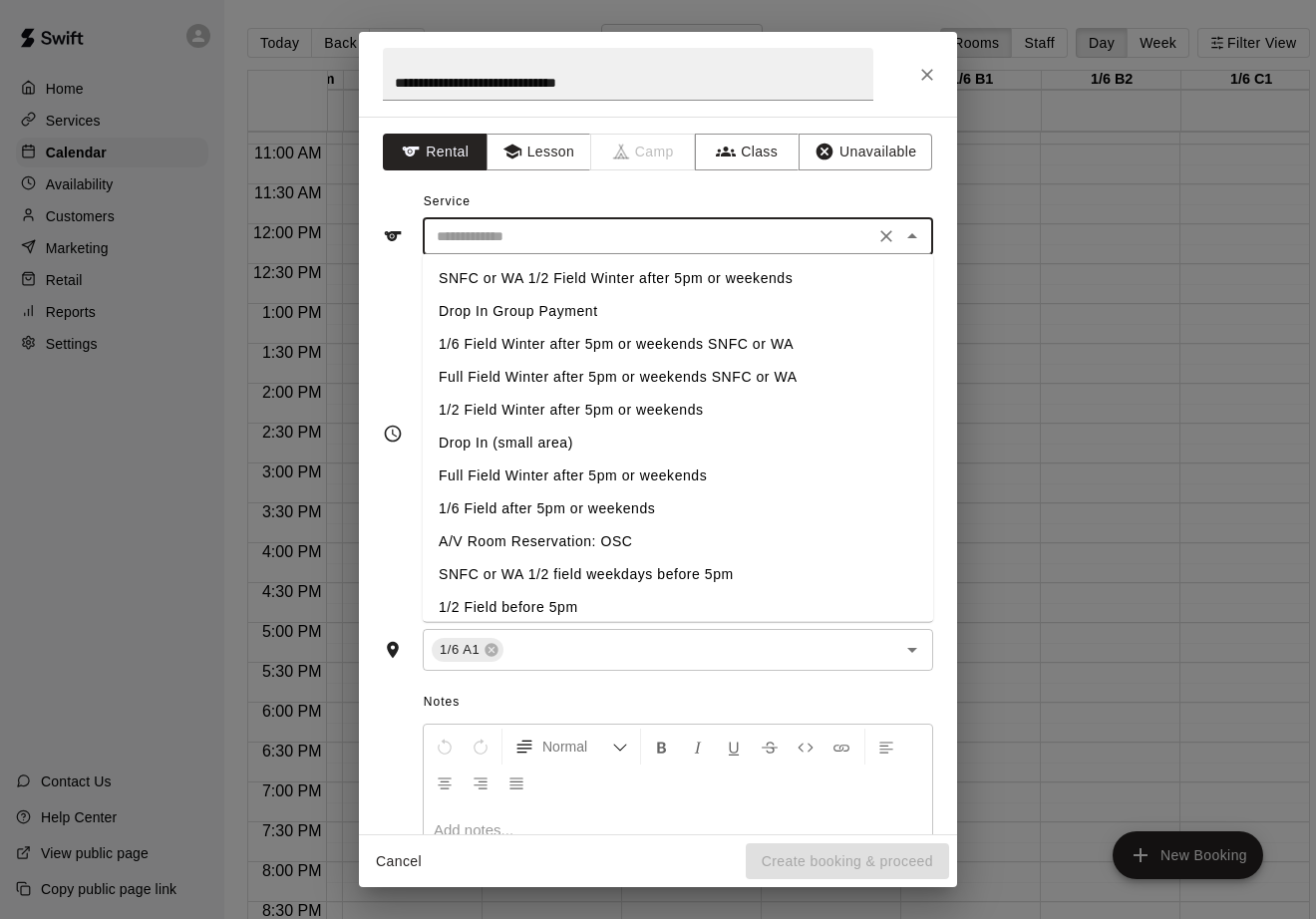 click at bounding box center [648, 236] 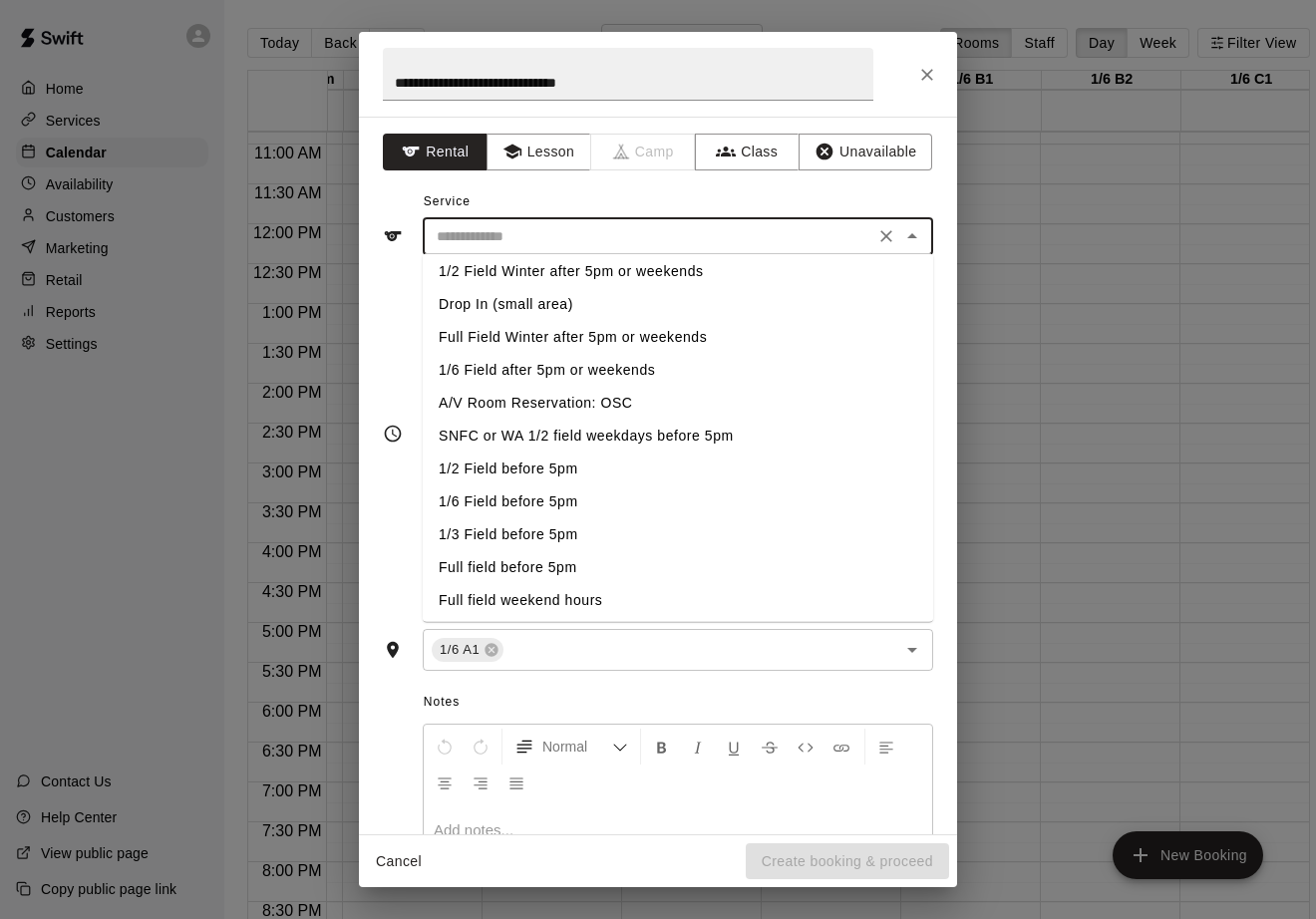 scroll, scrollTop: 137, scrollLeft: 0, axis: vertical 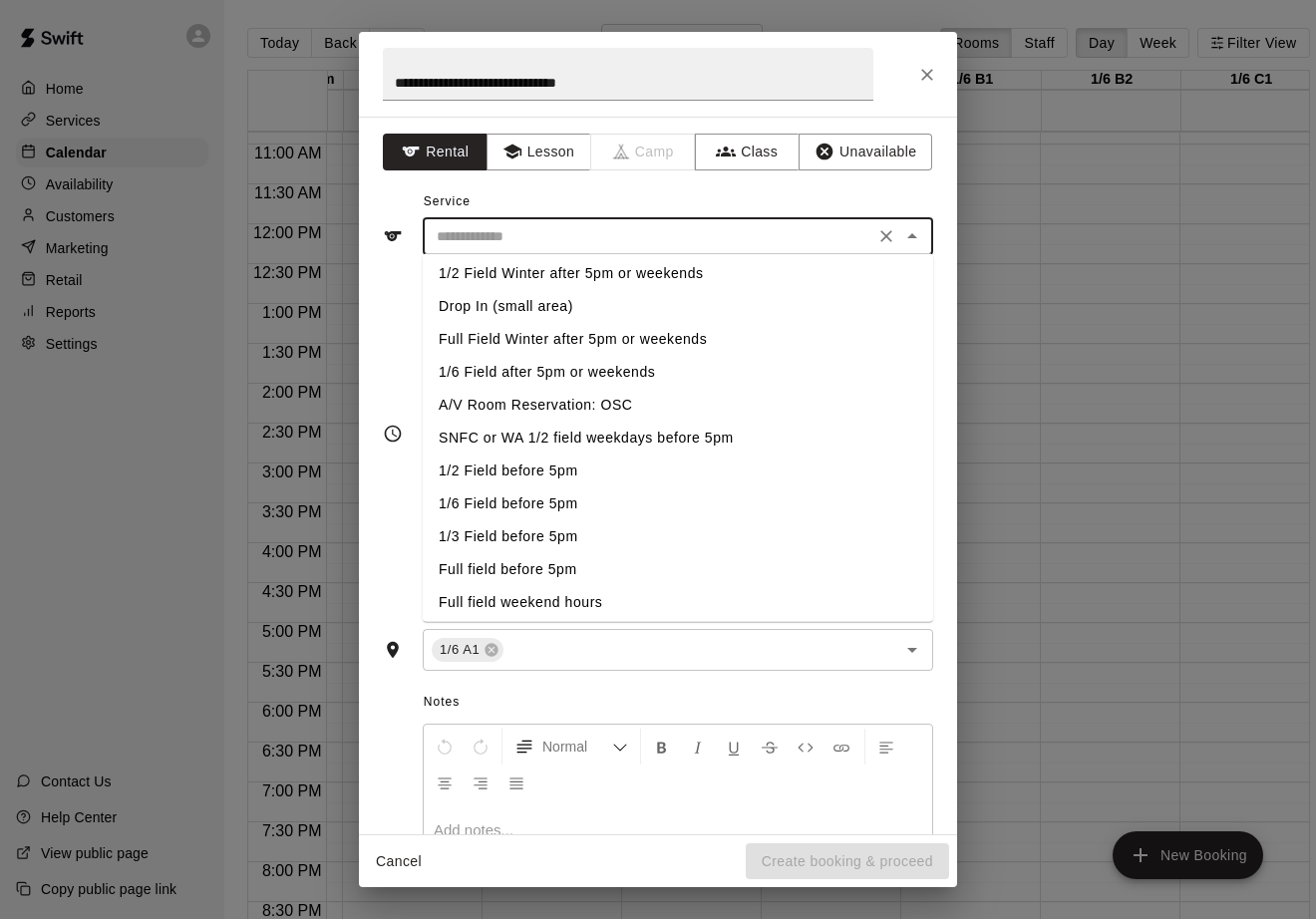 click on "1/3 Field before 5pm" at bounding box center (678, 536) 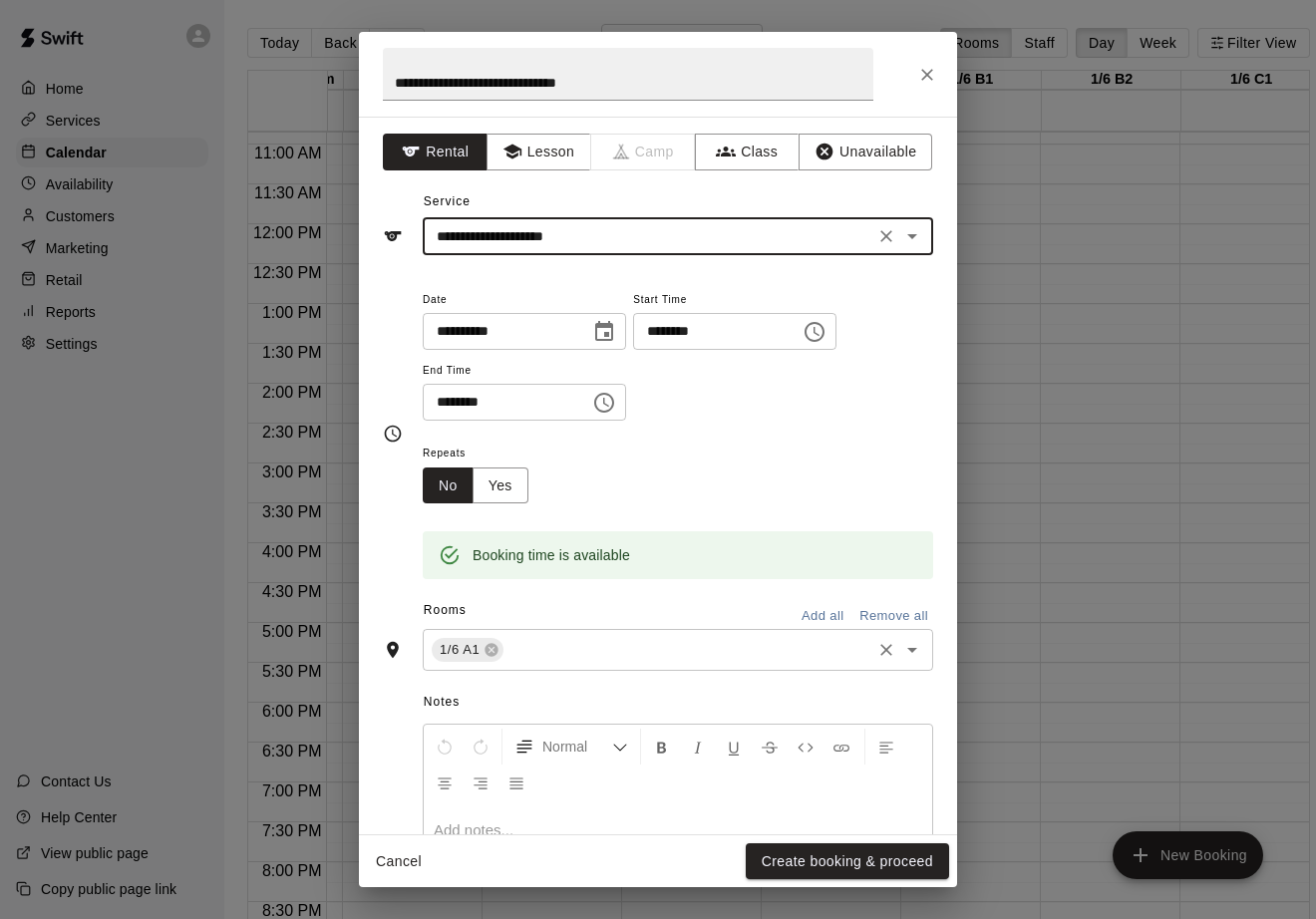 click at bounding box center (687, 650) 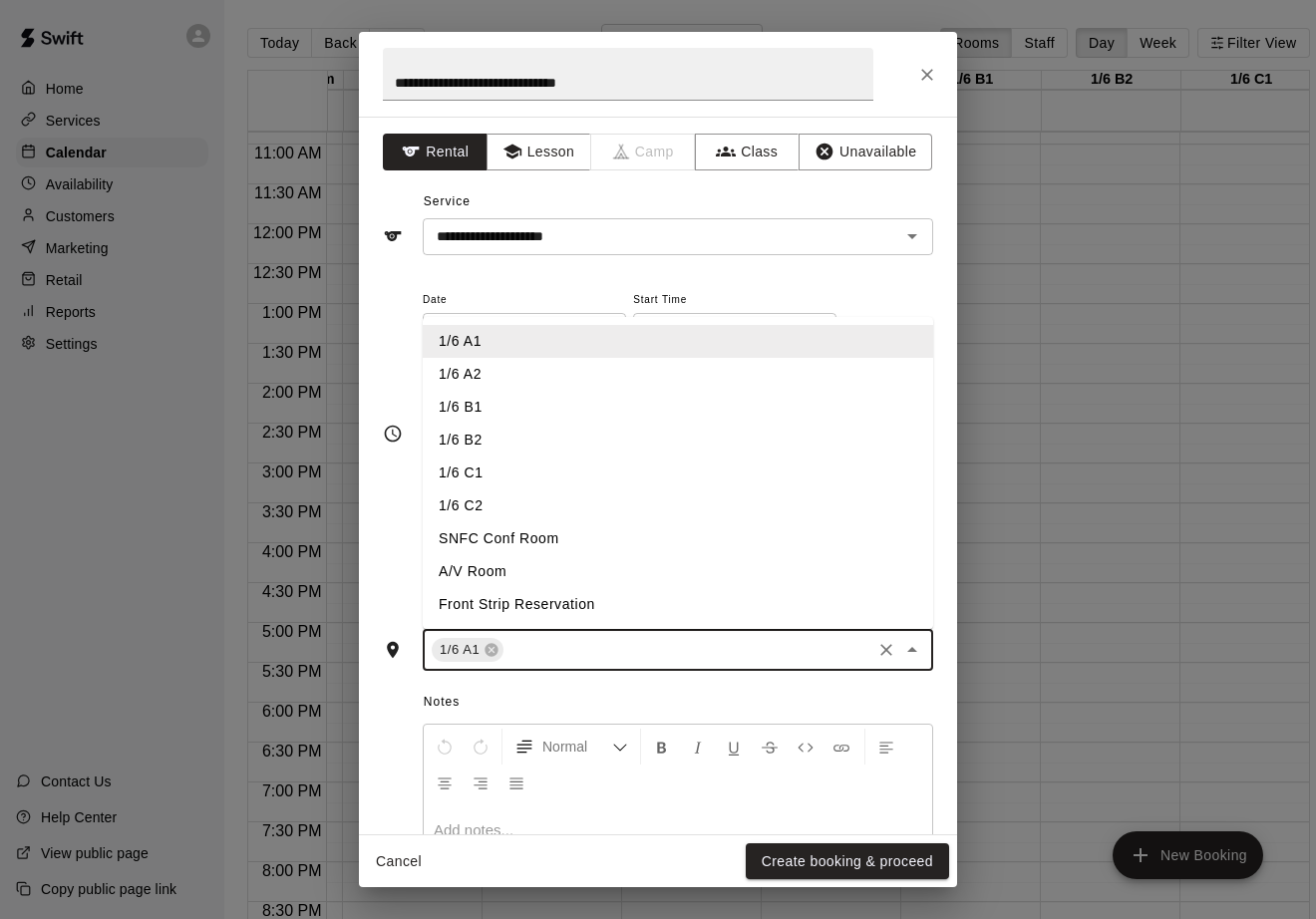 click on "1/6 A2" at bounding box center (678, 374) 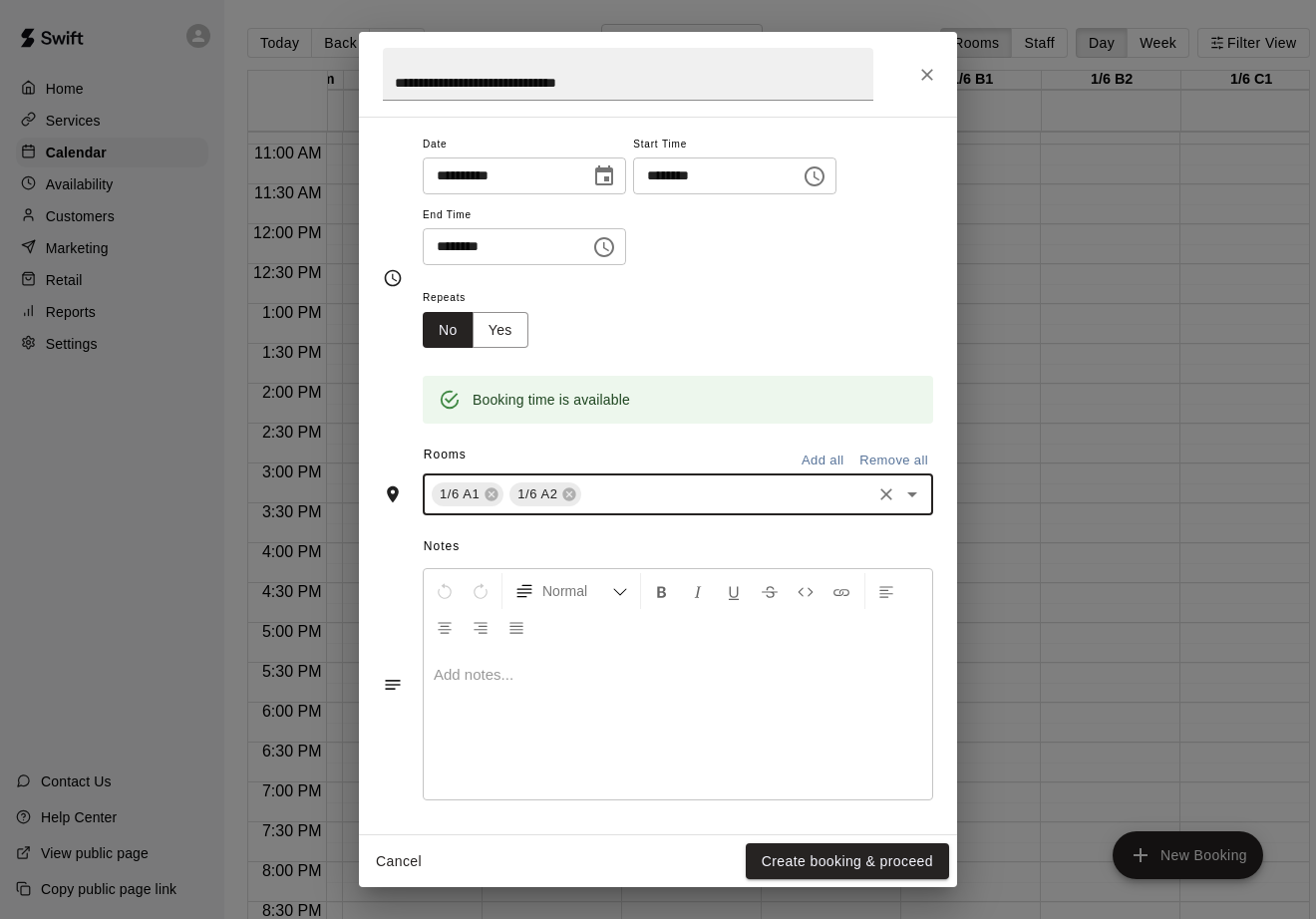 scroll, scrollTop: 153, scrollLeft: 0, axis: vertical 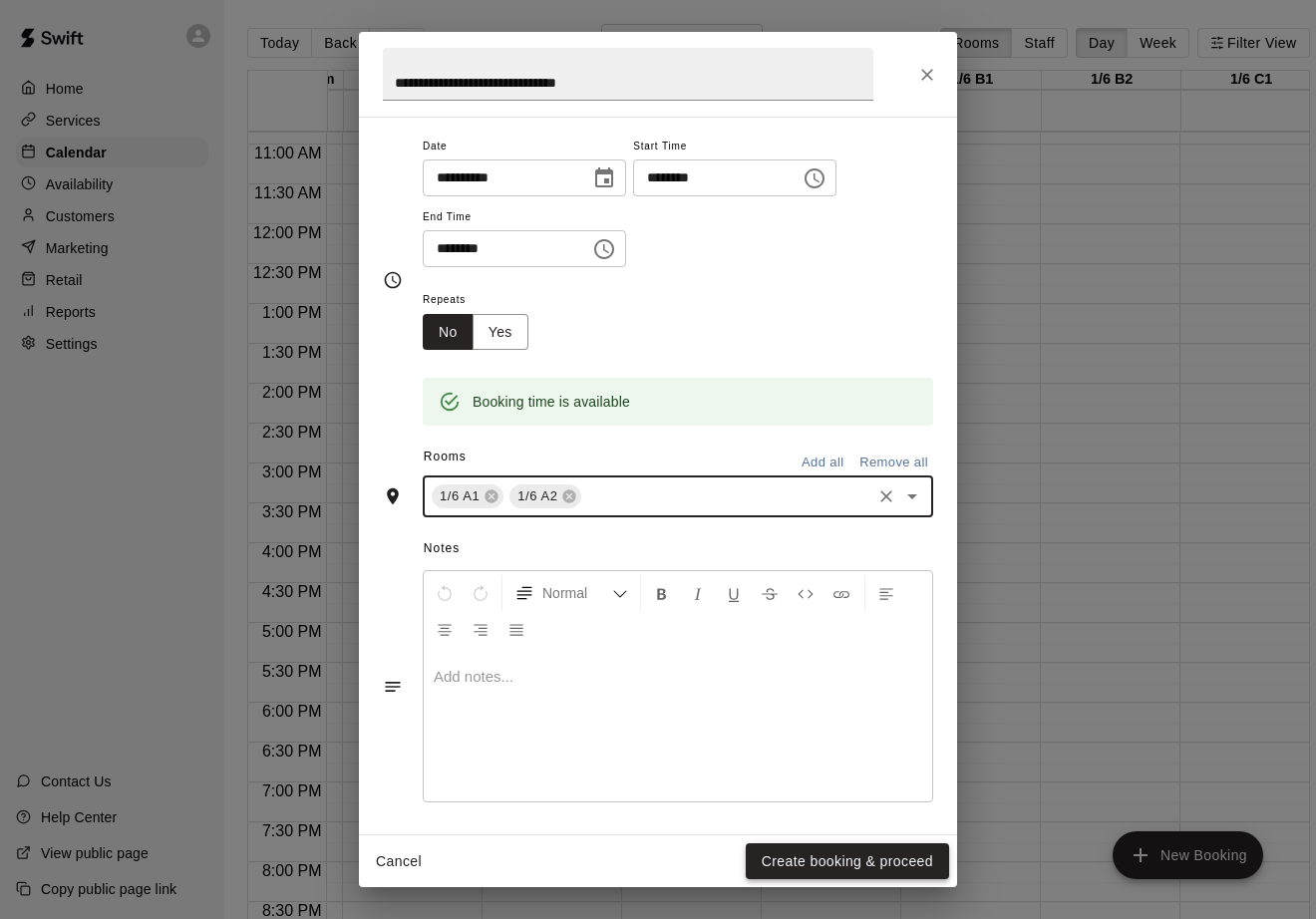 click on "Create booking & proceed" at bounding box center [847, 861] 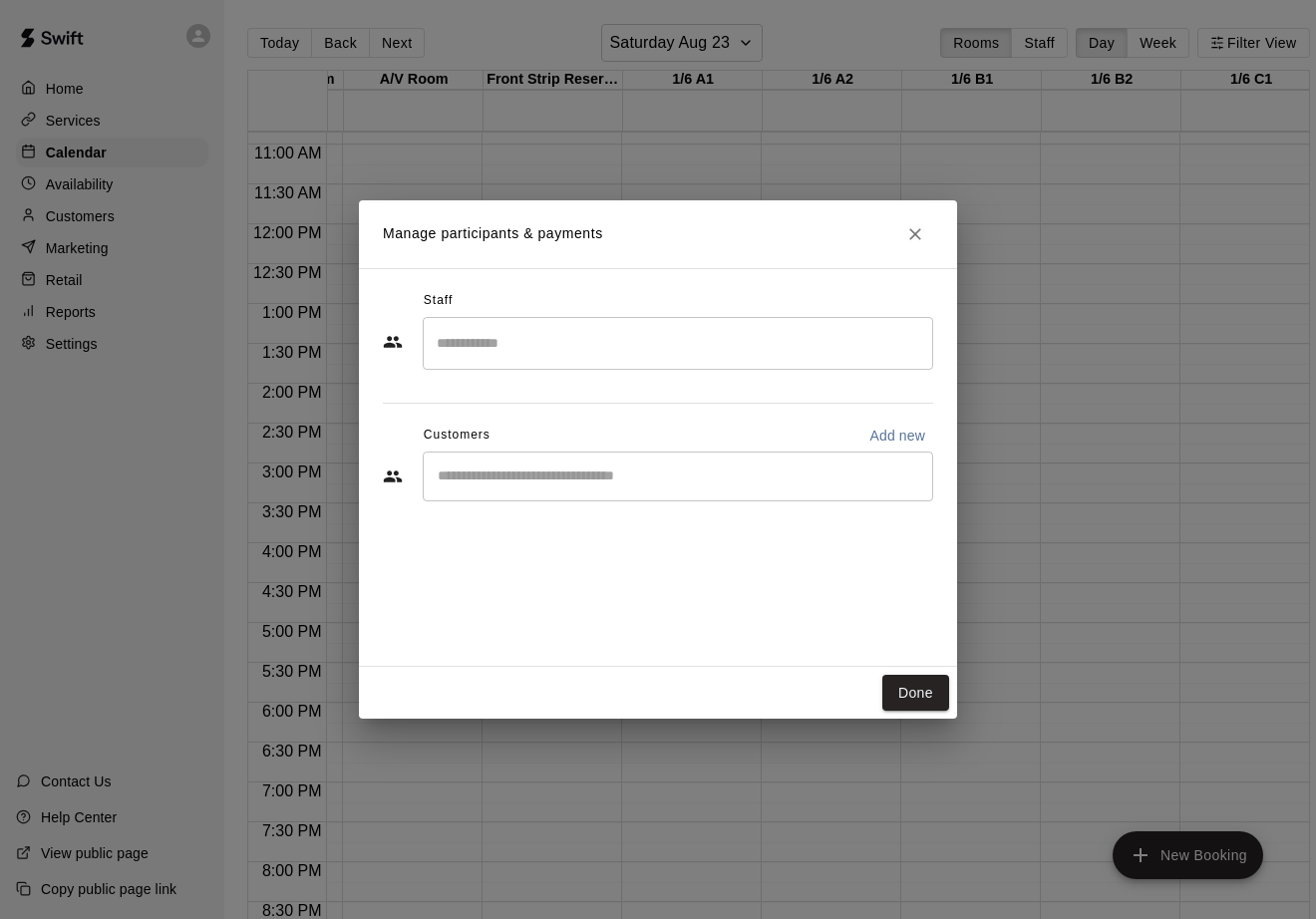 click on "Add new" at bounding box center [897, 436] 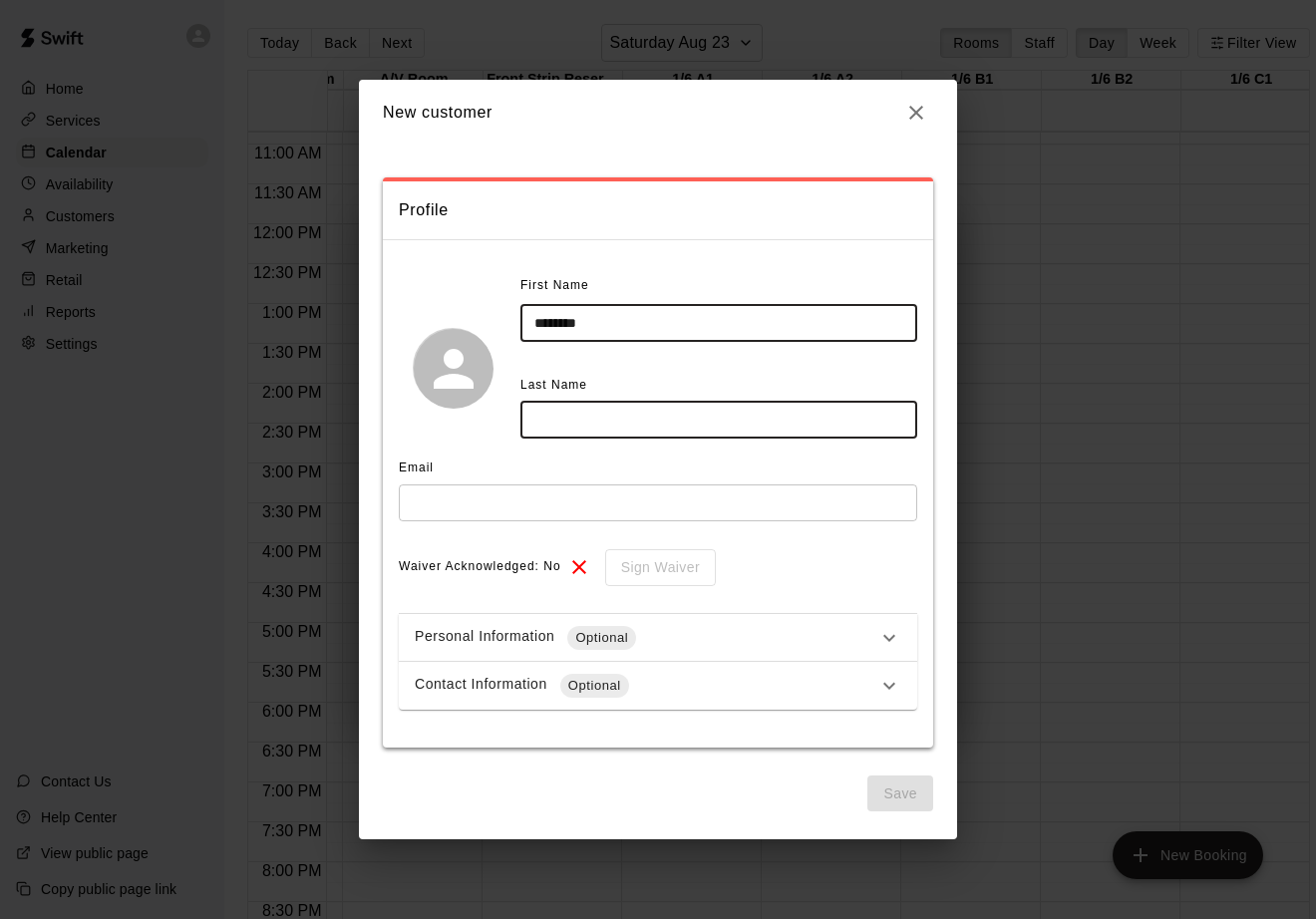 type on "*******" 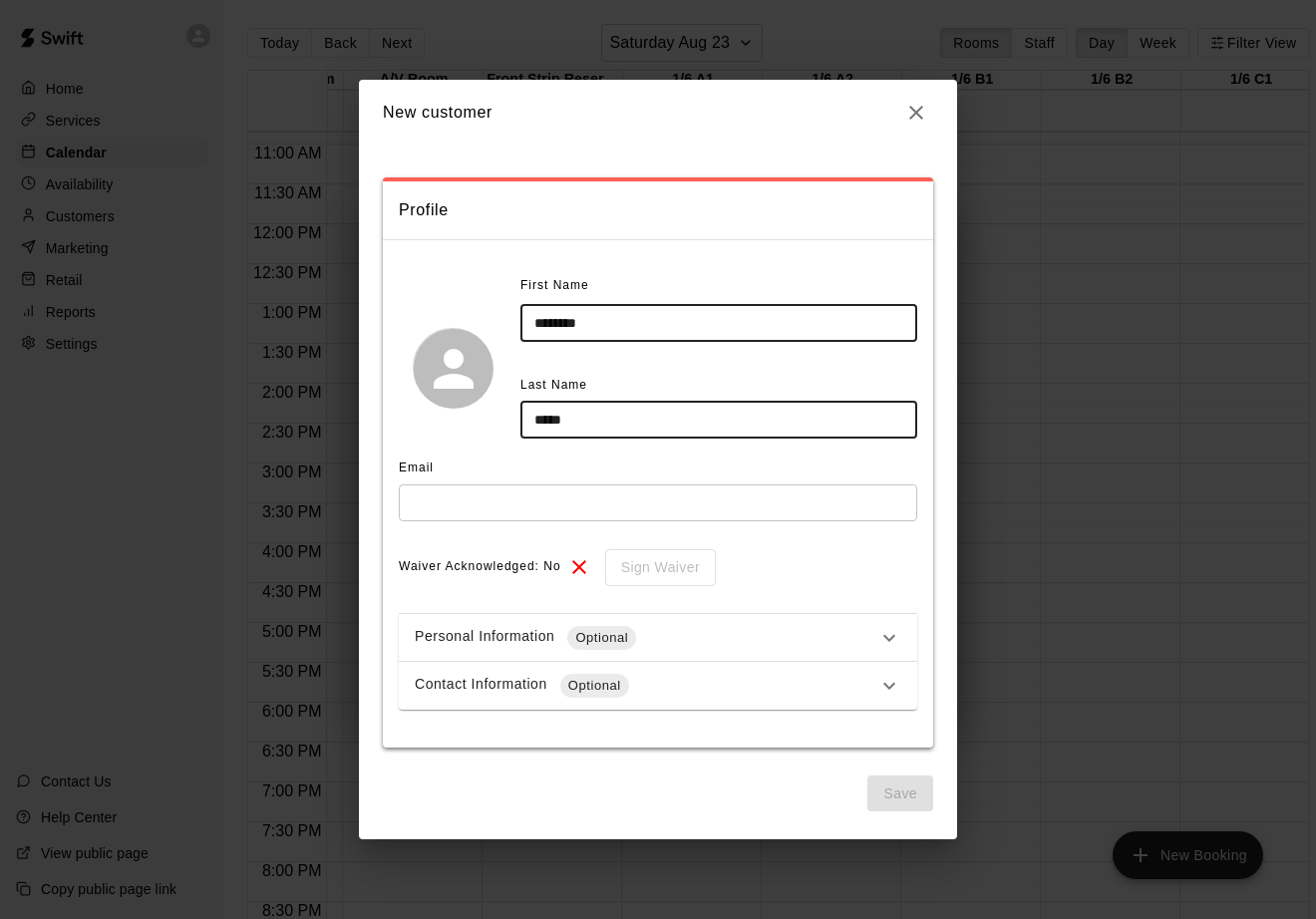 type on "*****" 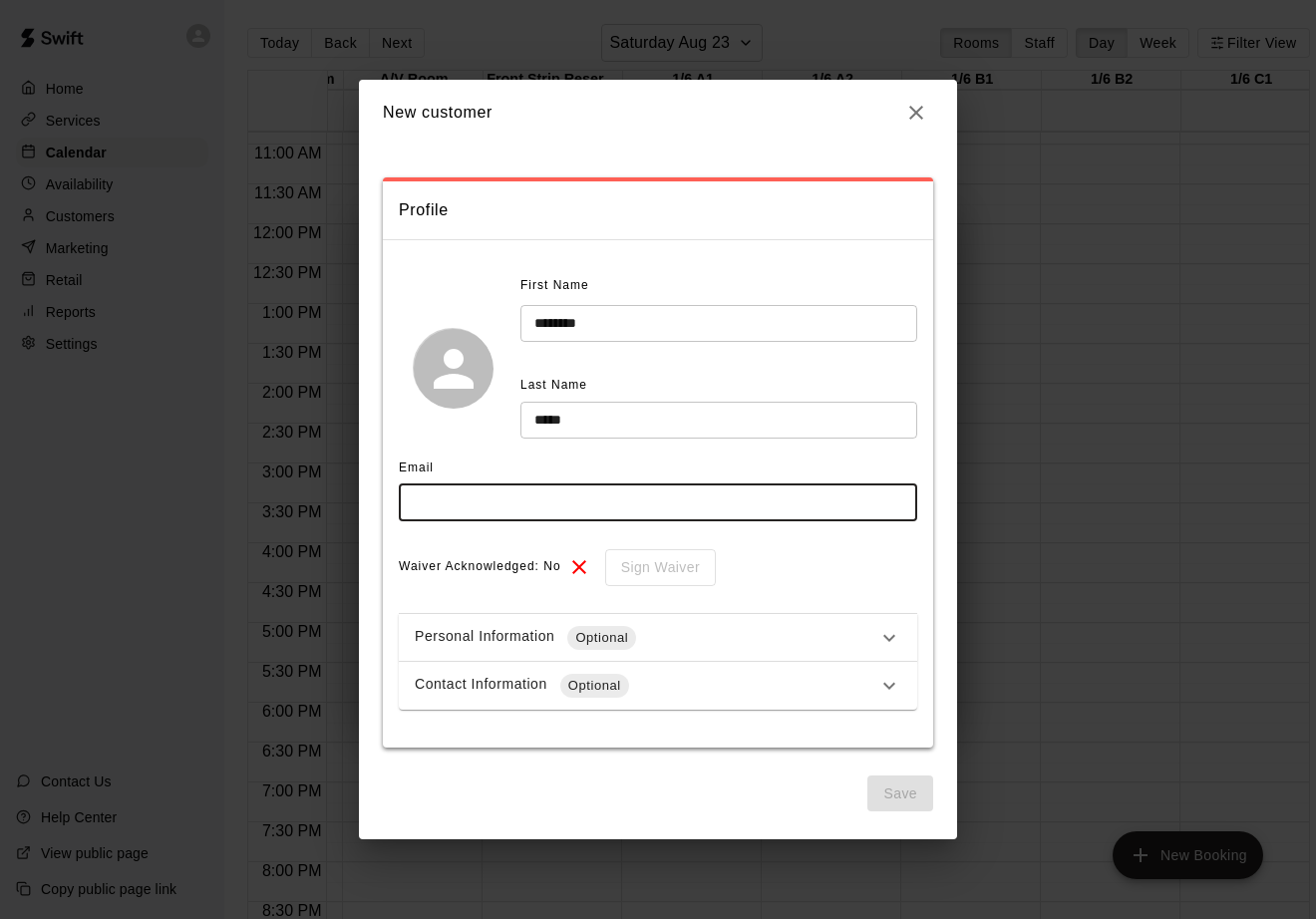 paste on "**********" 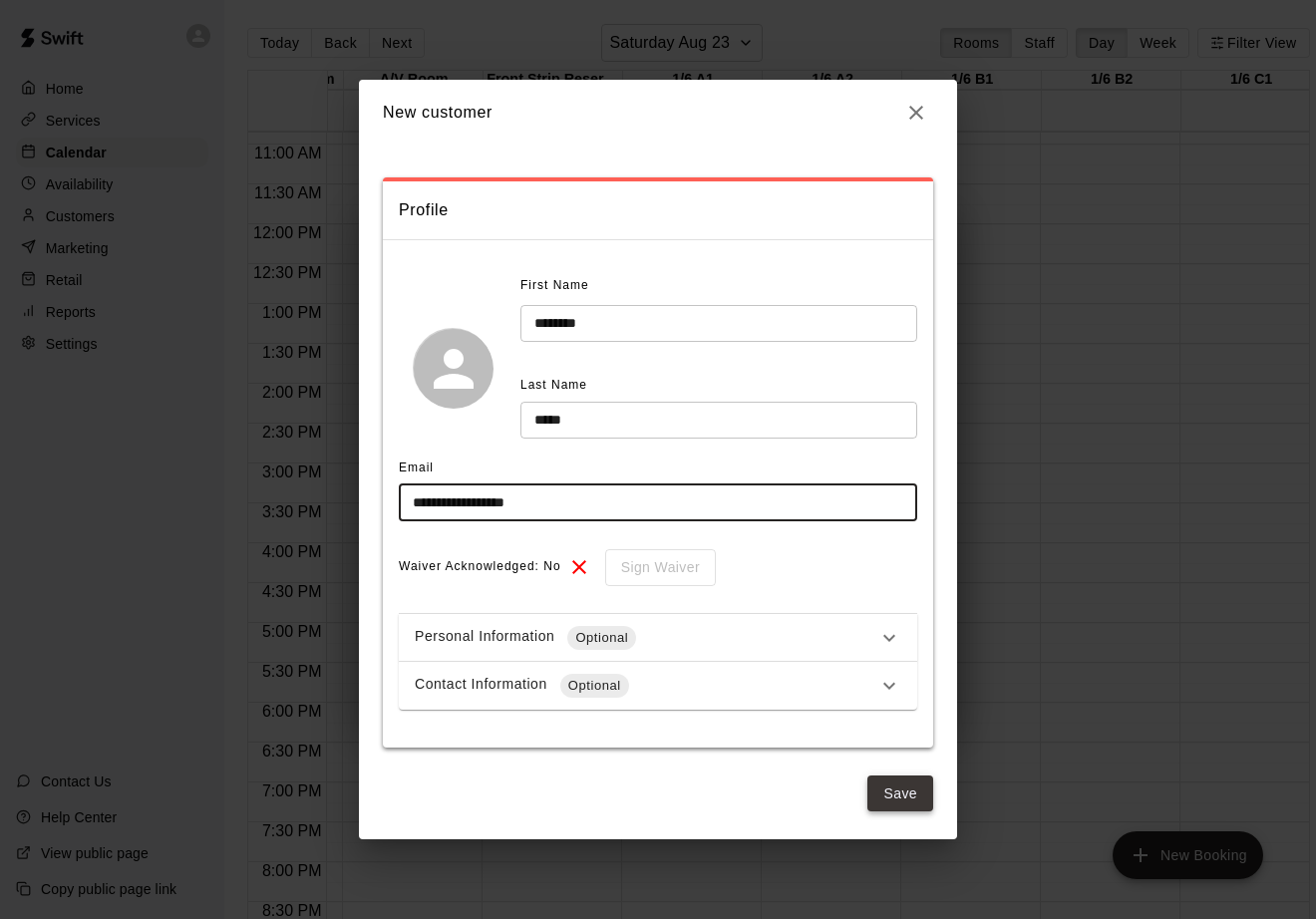 type on "**********" 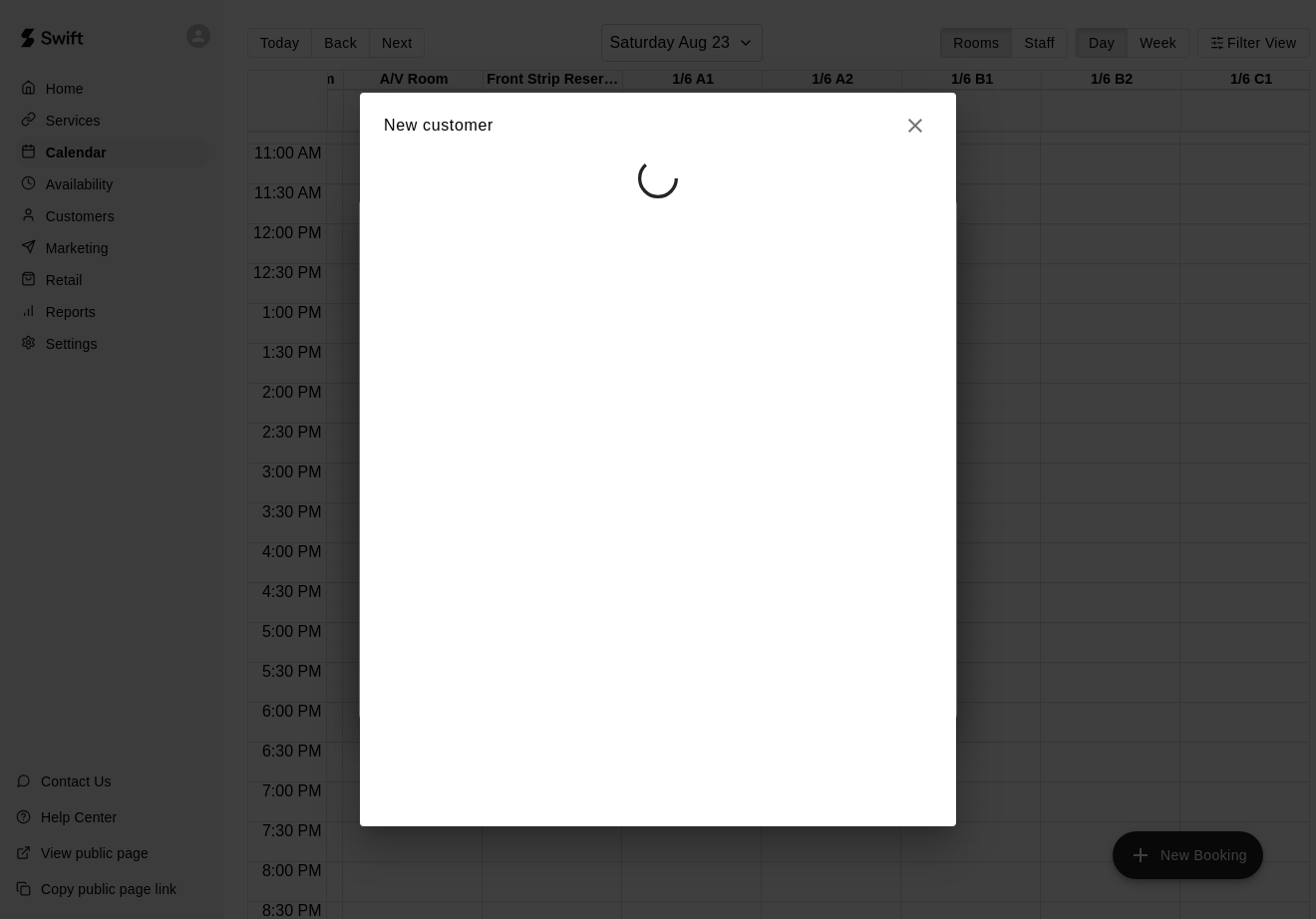 select on "**" 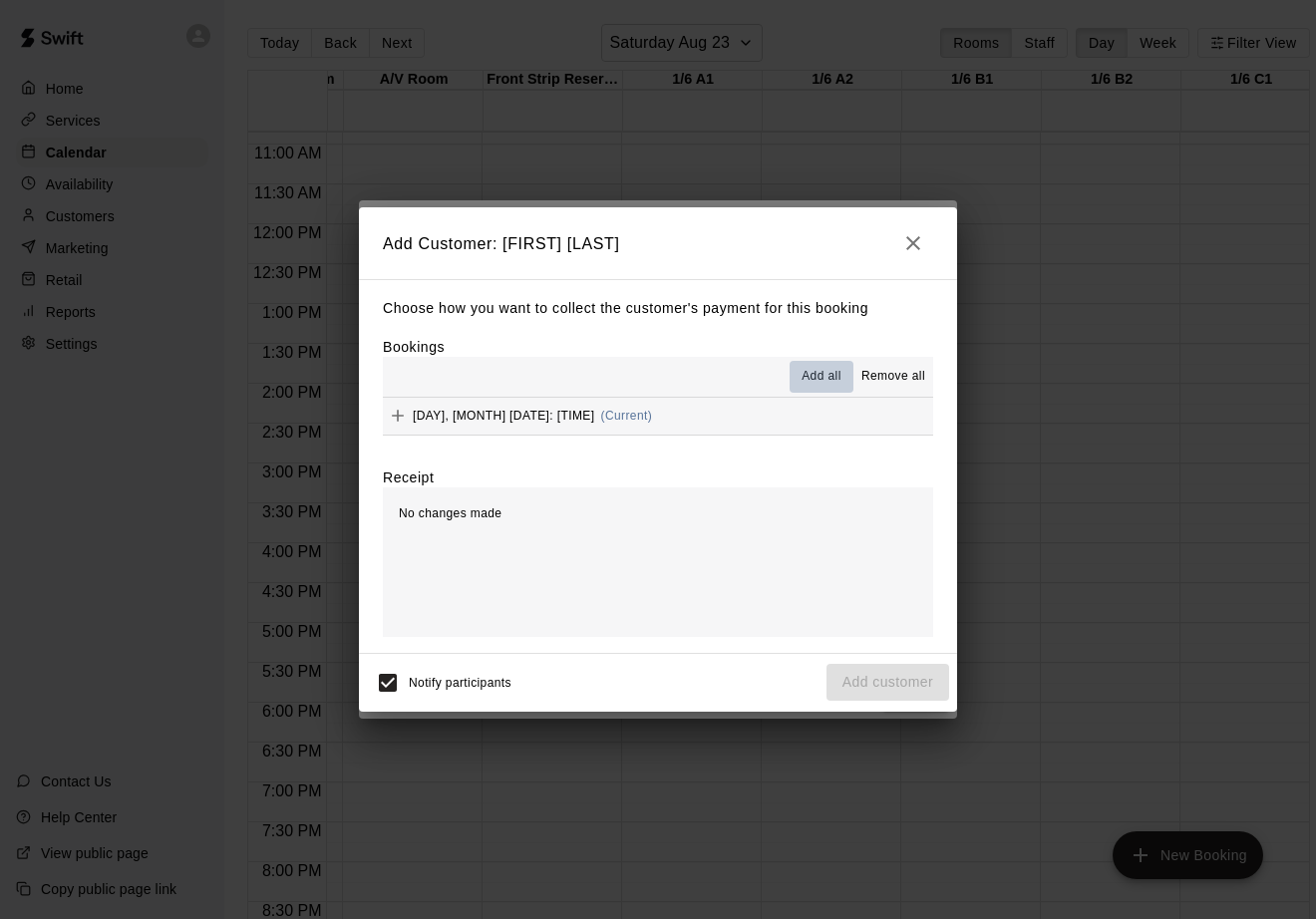 click on "Add all" at bounding box center [822, 377] 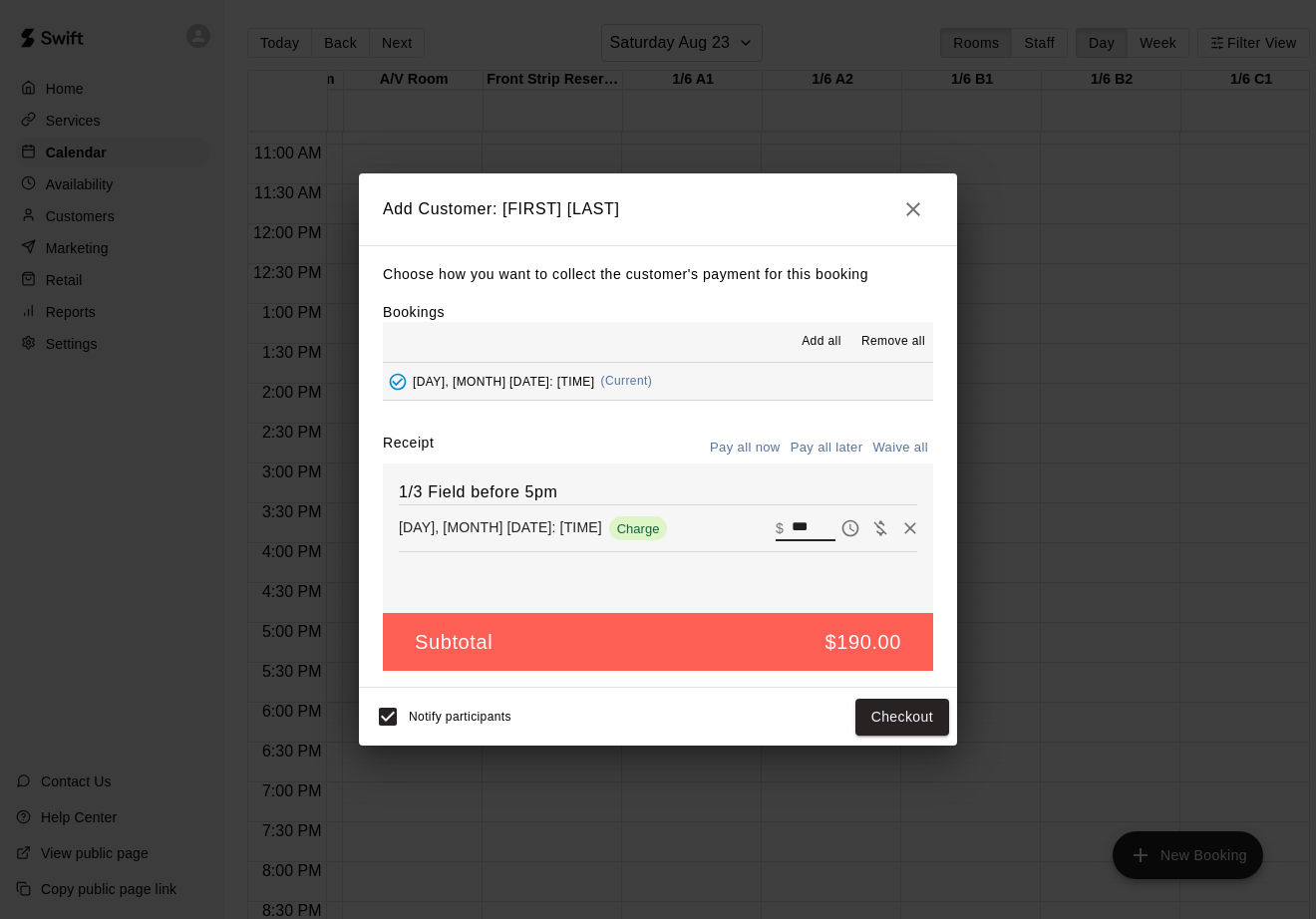 drag, startPoint x: 826, startPoint y: 520, endPoint x: 672, endPoint y: 520, distance: 154 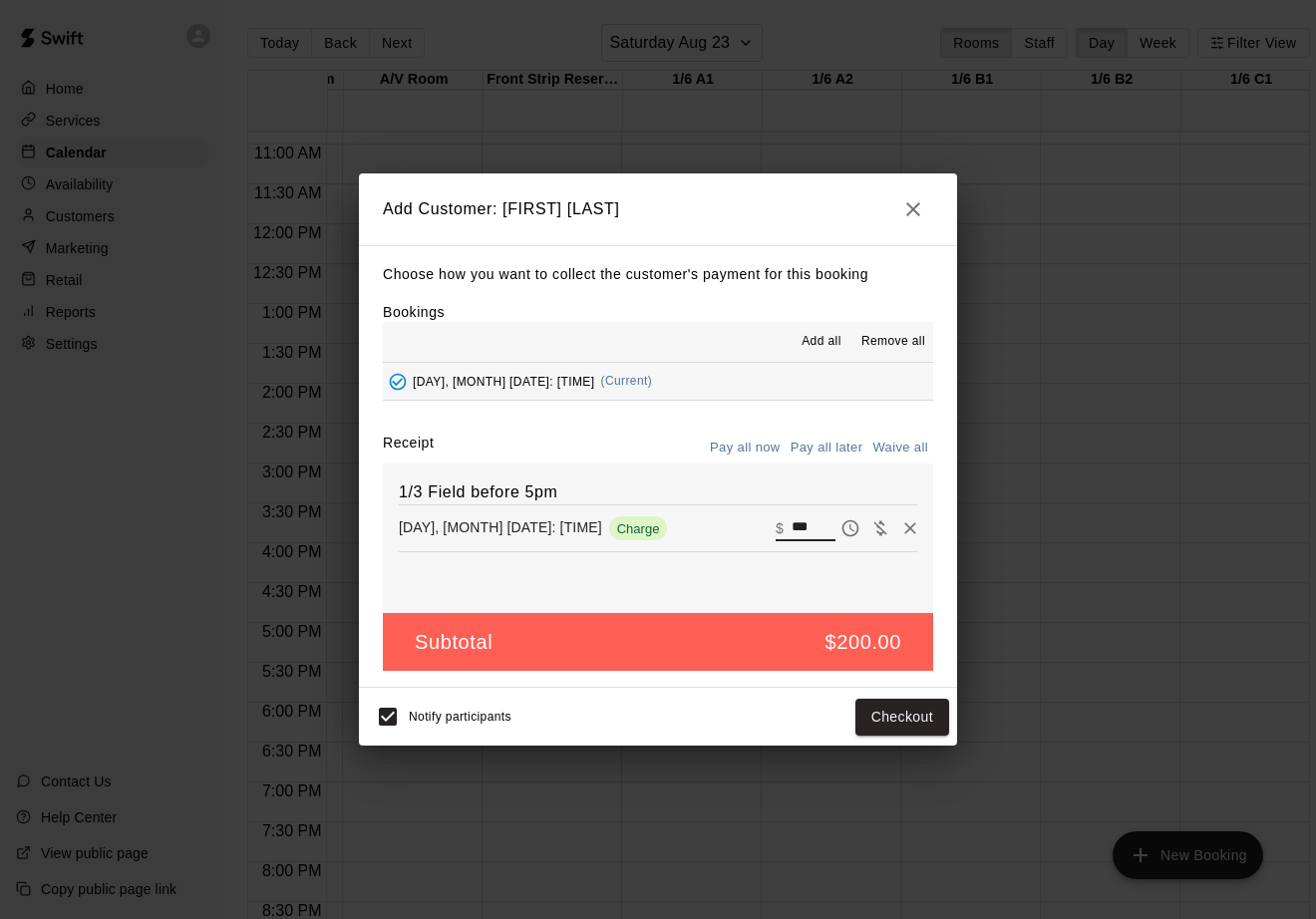 type on "***" 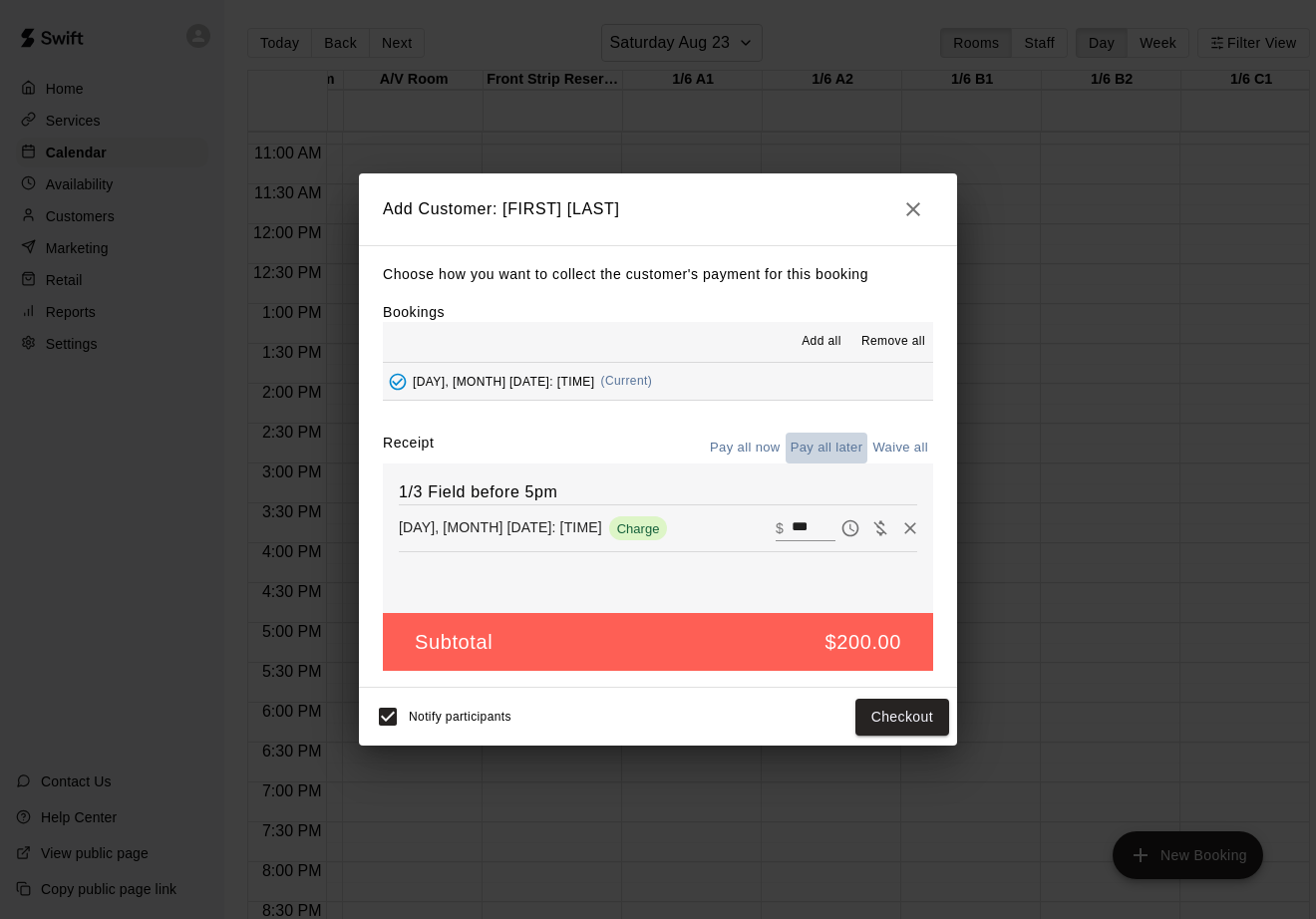 click on "Pay all later" at bounding box center (826, 448) 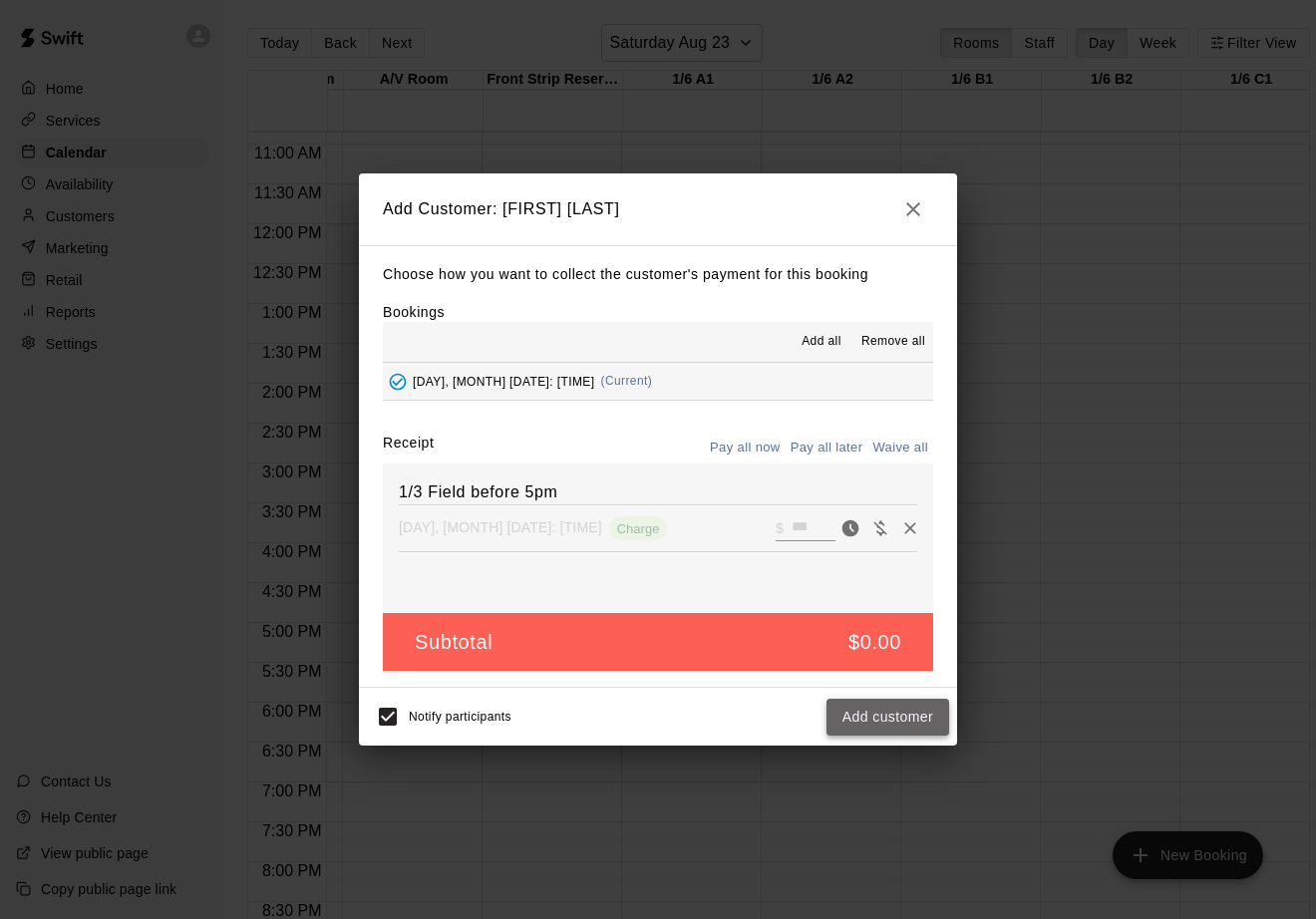 click on "Add customer" at bounding box center (887, 717) 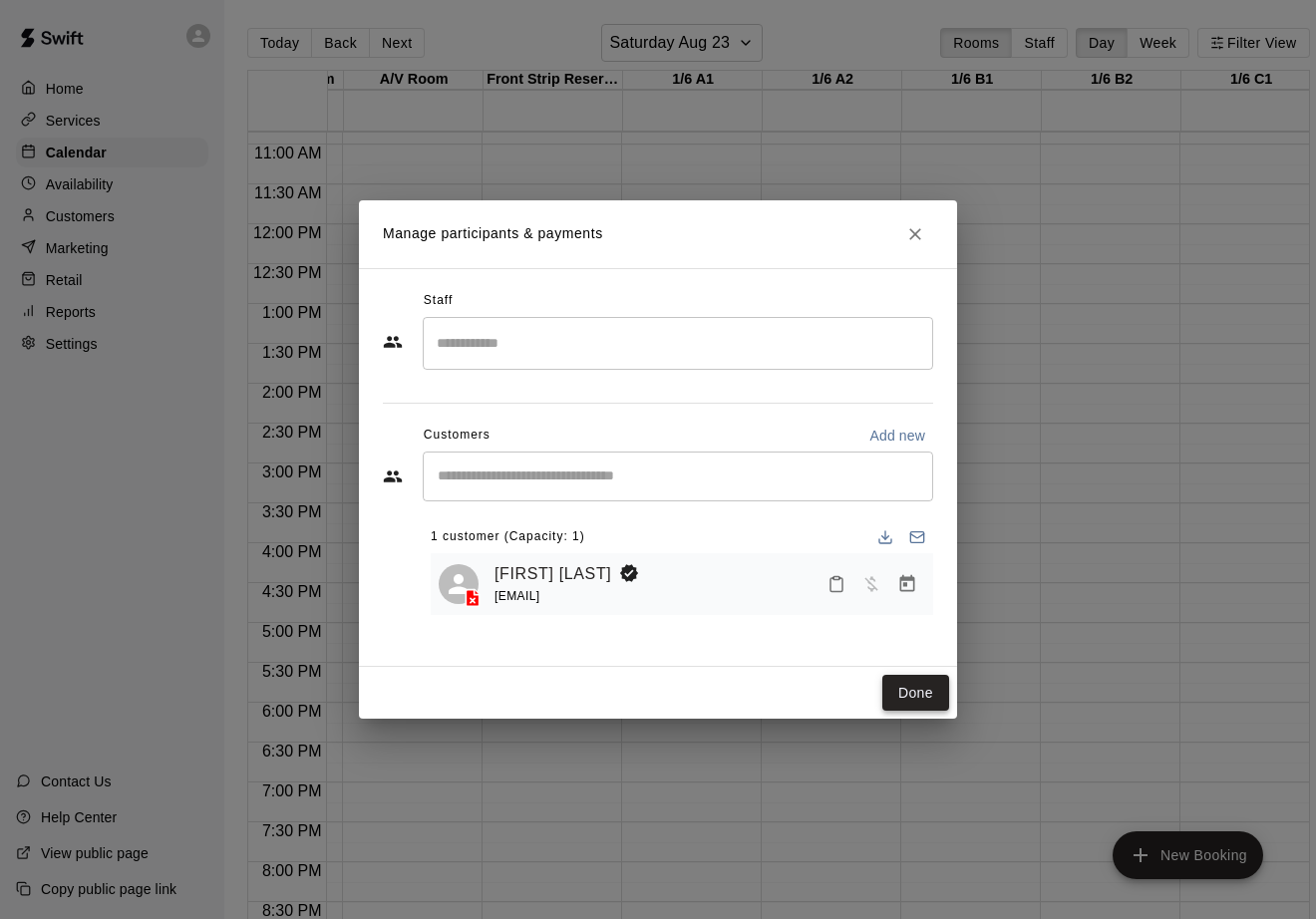 click on "Done" at bounding box center [915, 693] 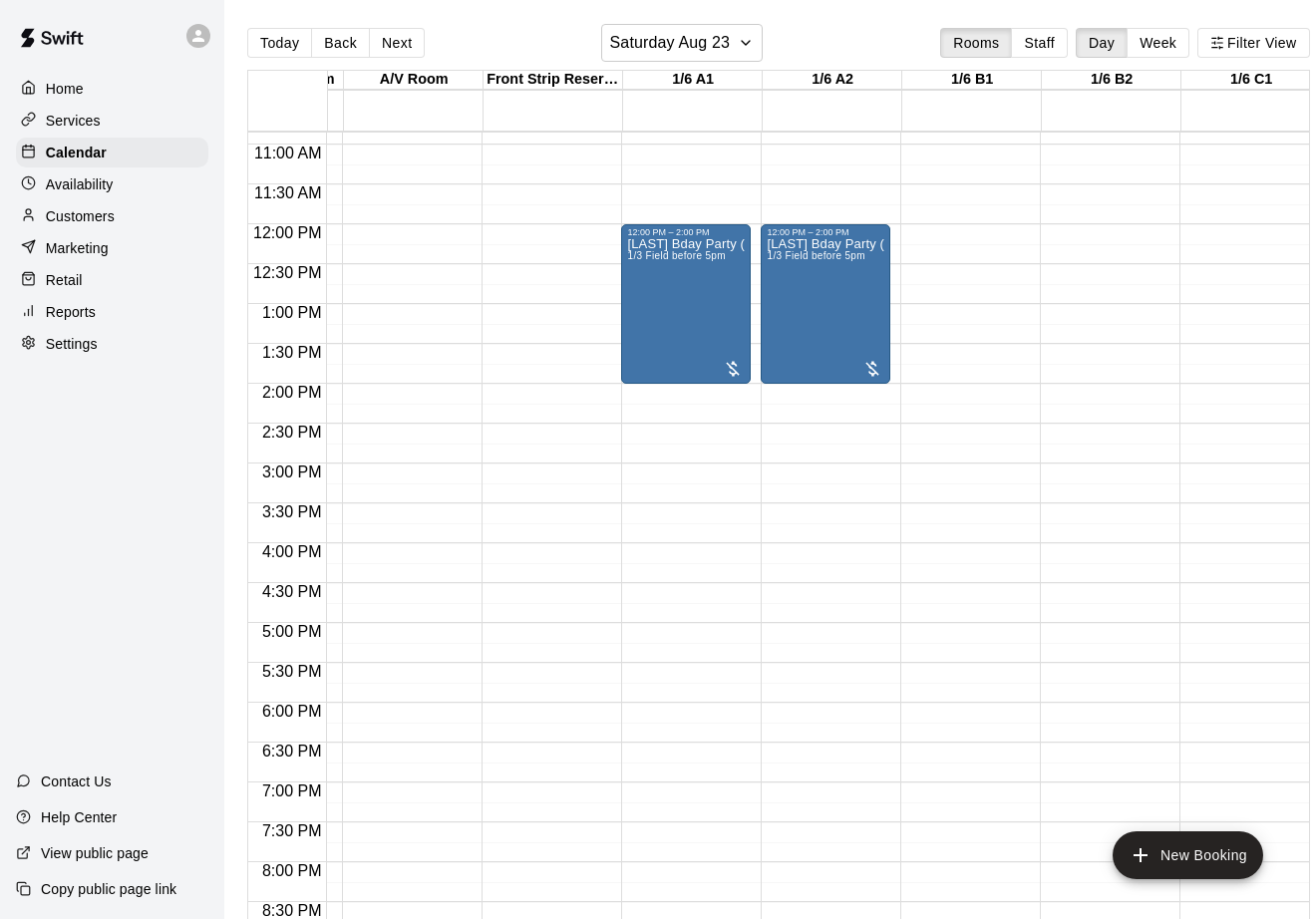 click on "Customers" at bounding box center (80, 216) 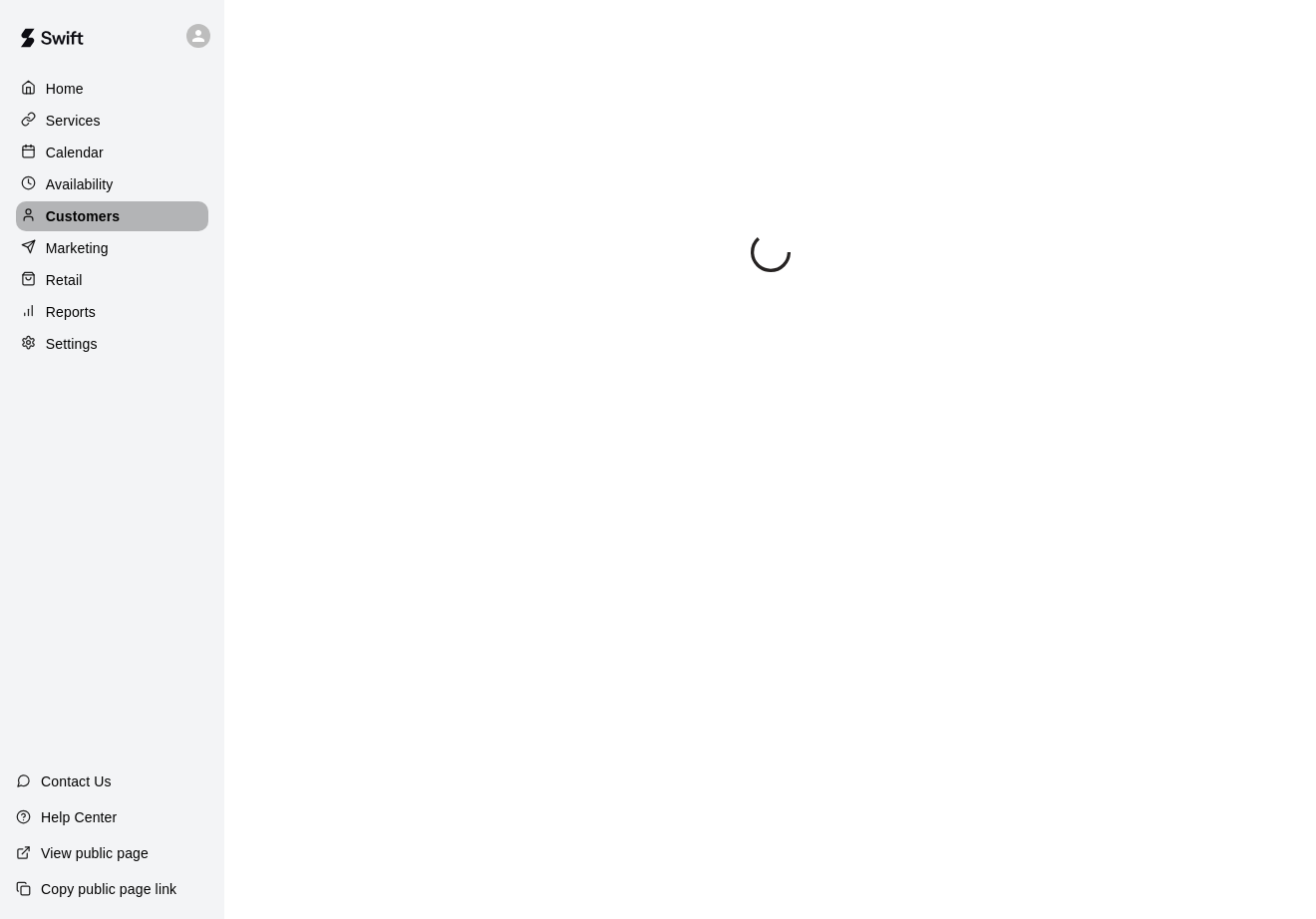 click on "Customers" at bounding box center (83, 216) 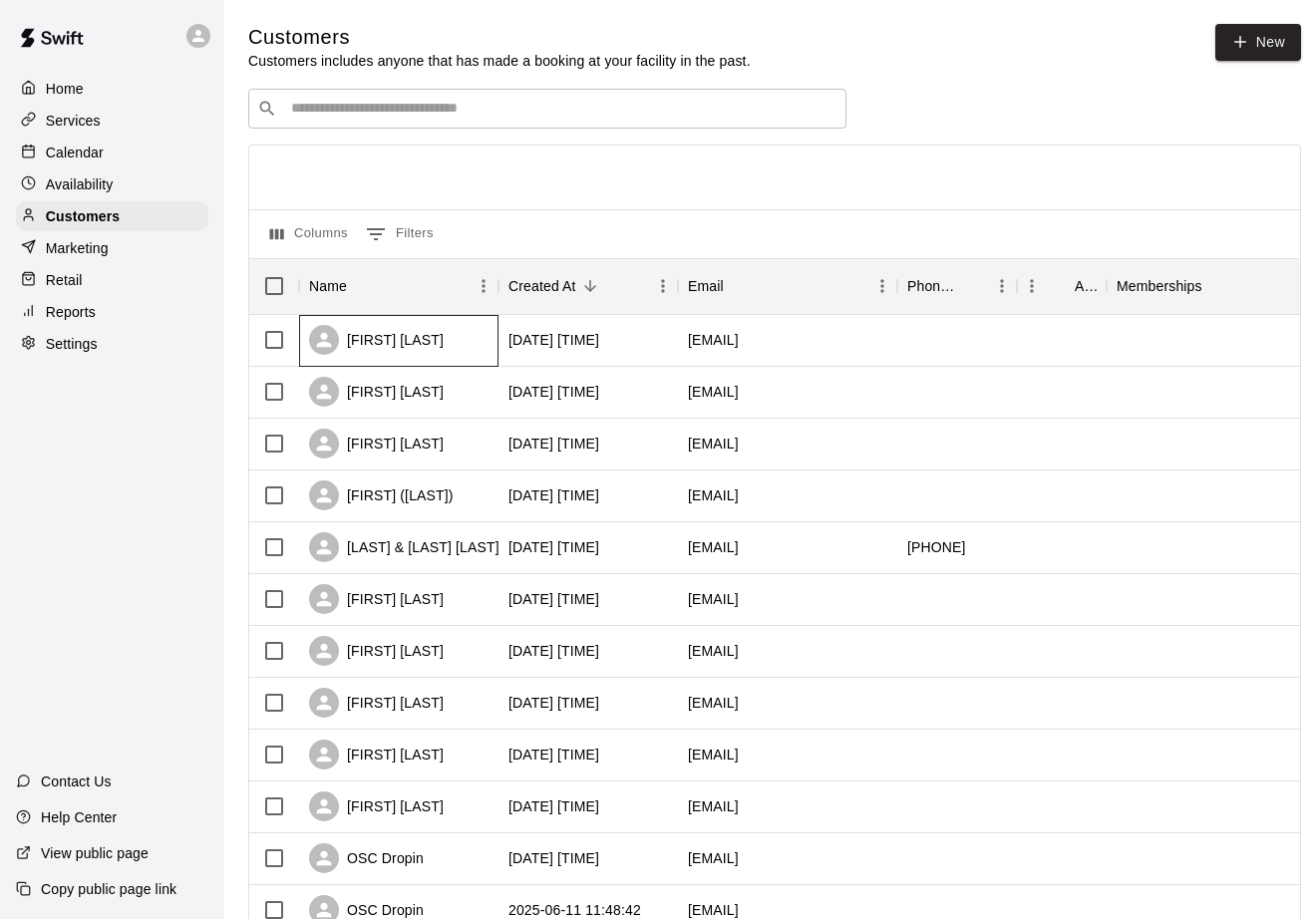 click on "[FIRST] [LAST]" at bounding box center (399, 341) 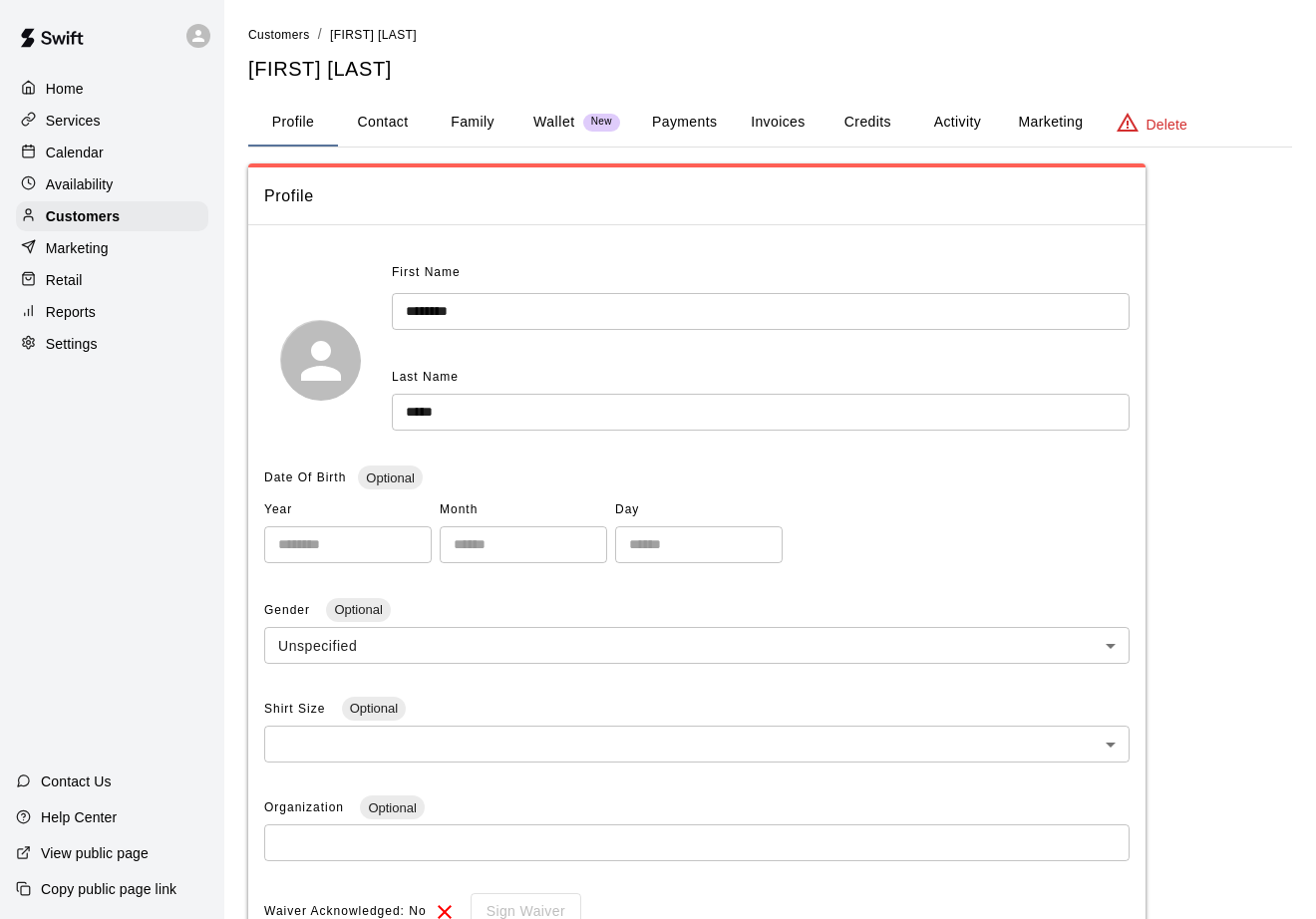 scroll, scrollTop: 0, scrollLeft: 0, axis: both 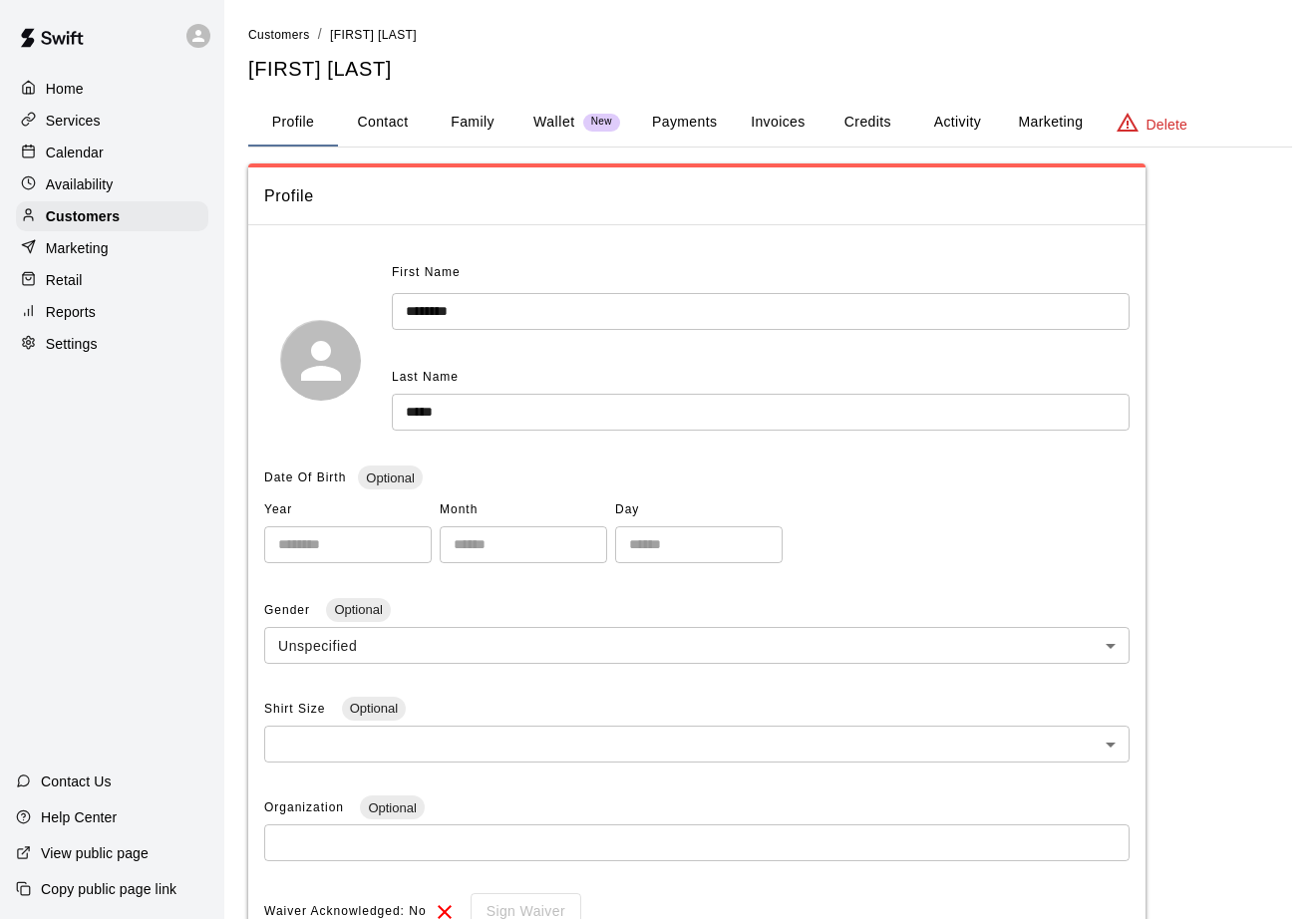 click on "Contact" at bounding box center [383, 123] 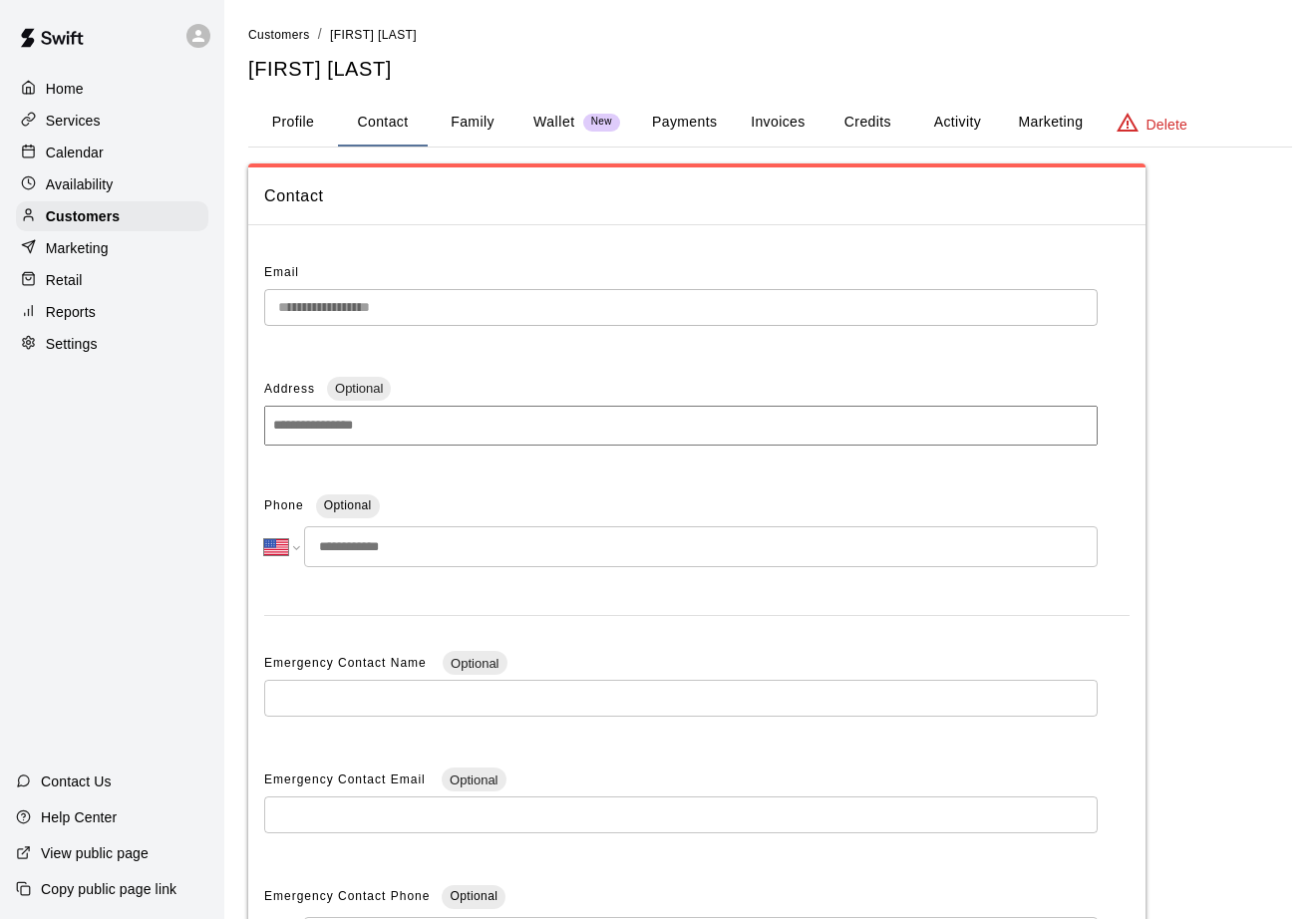click at bounding box center [701, 546] 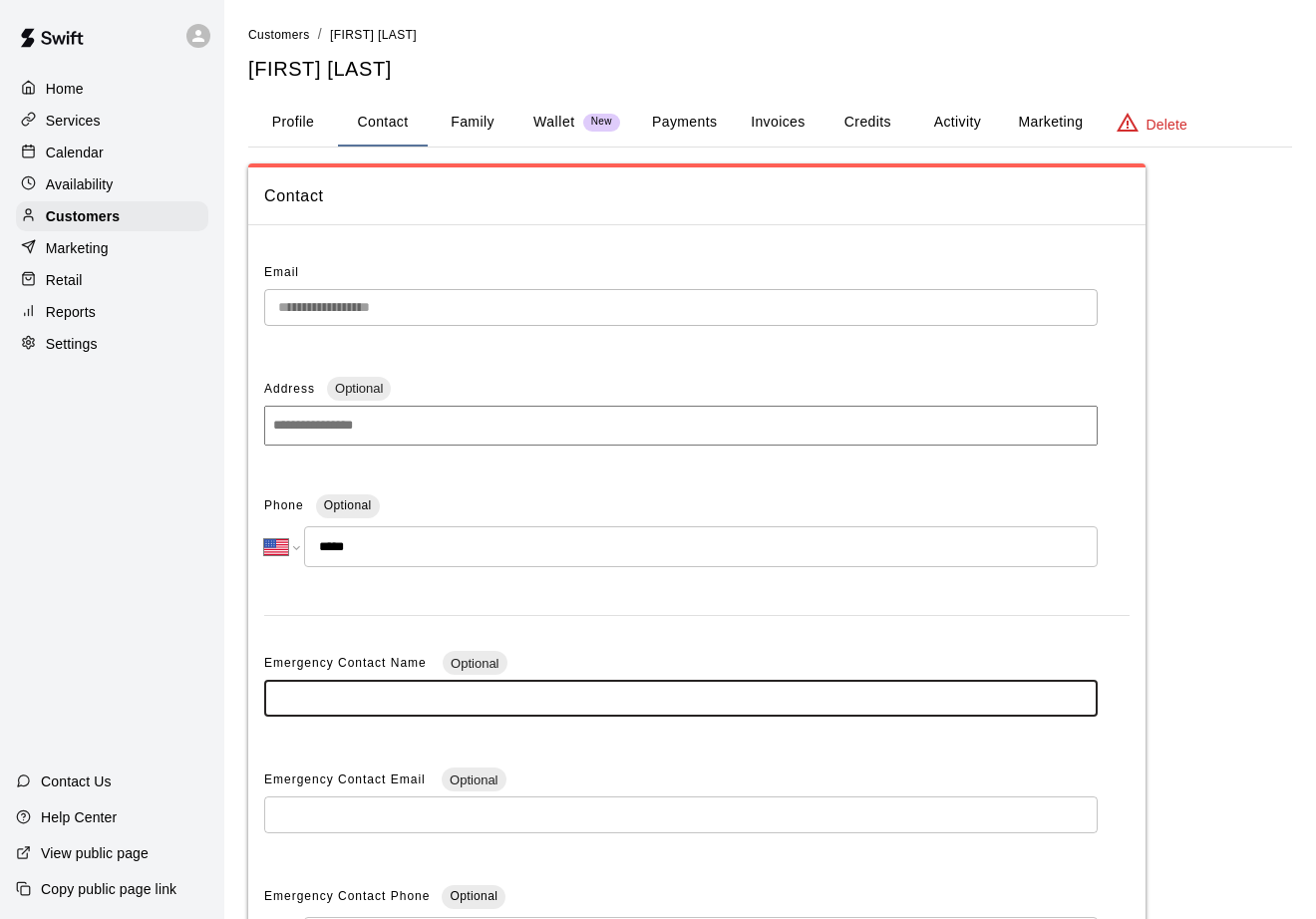 click on "*****" at bounding box center [701, 546] 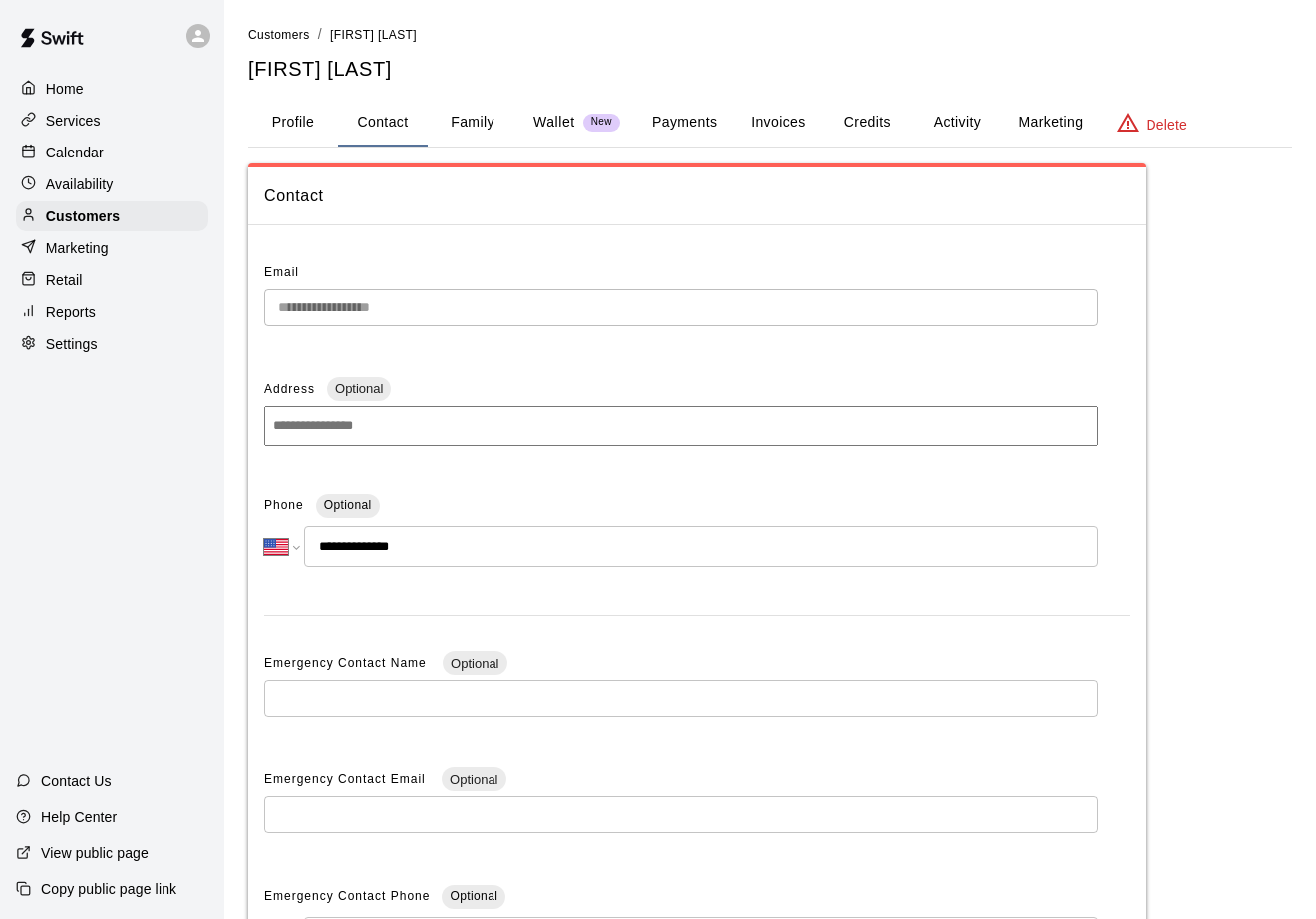 scroll, scrollTop: 214, scrollLeft: 1, axis: both 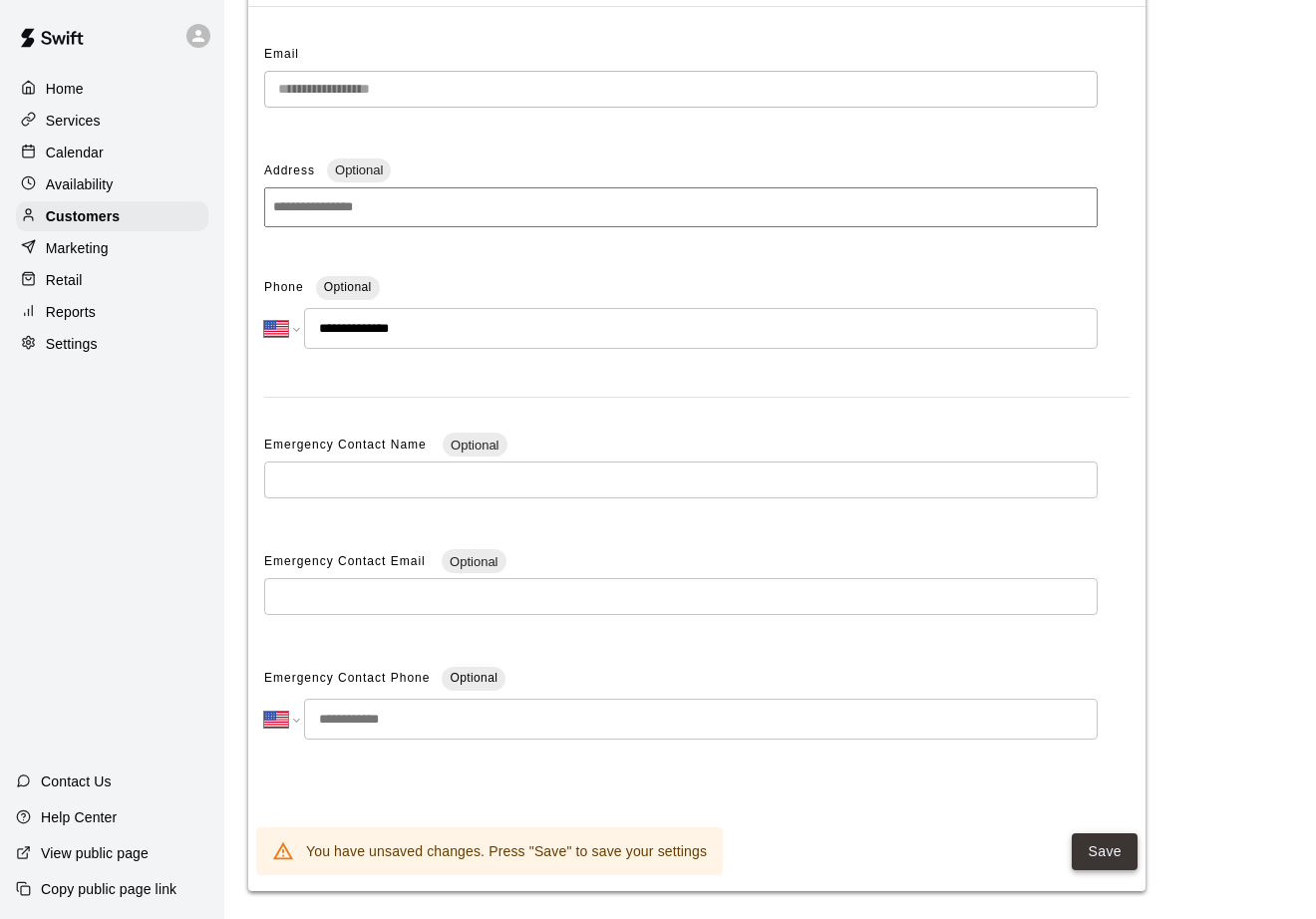 type on "**********" 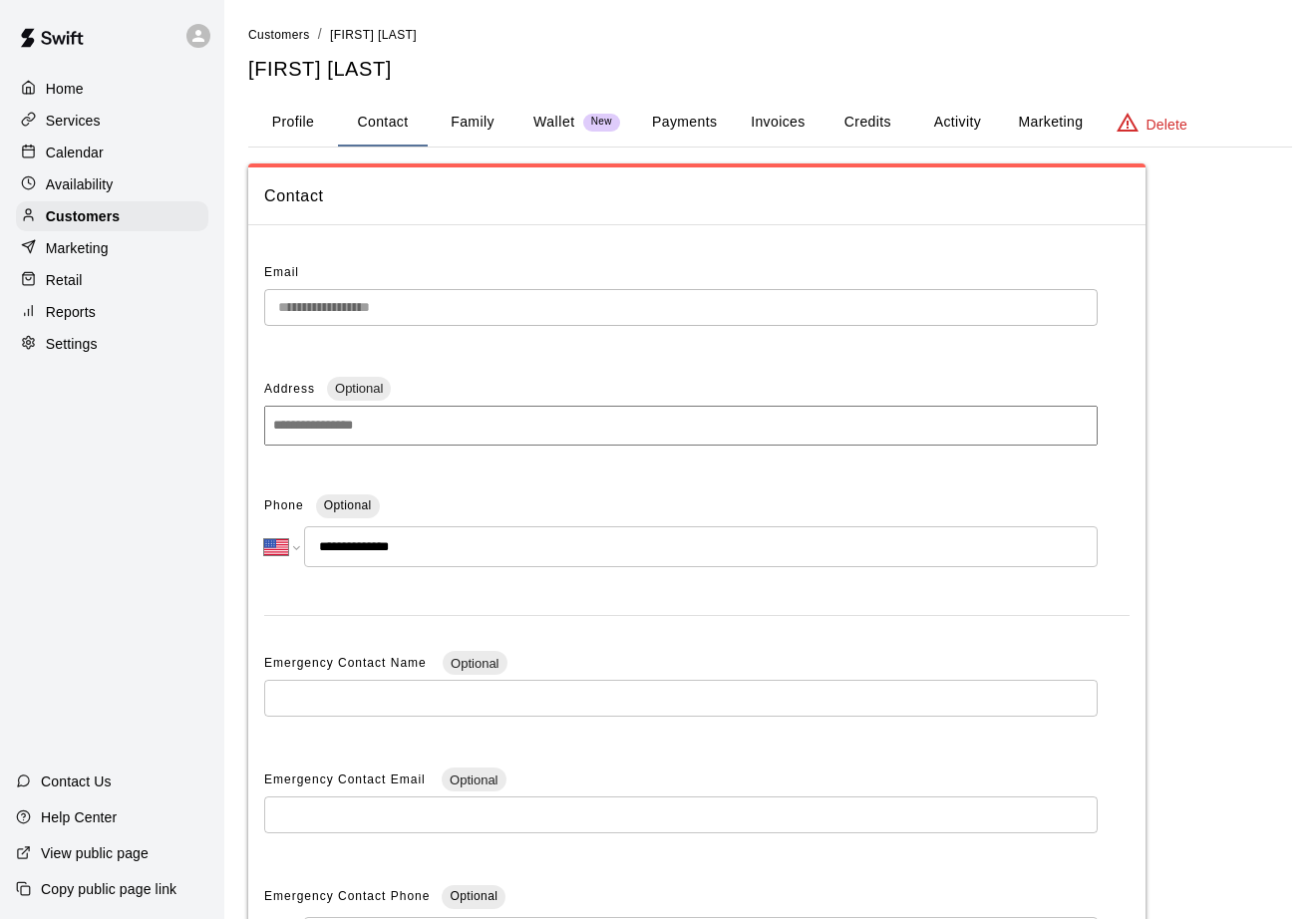 scroll, scrollTop: 0, scrollLeft: 0, axis: both 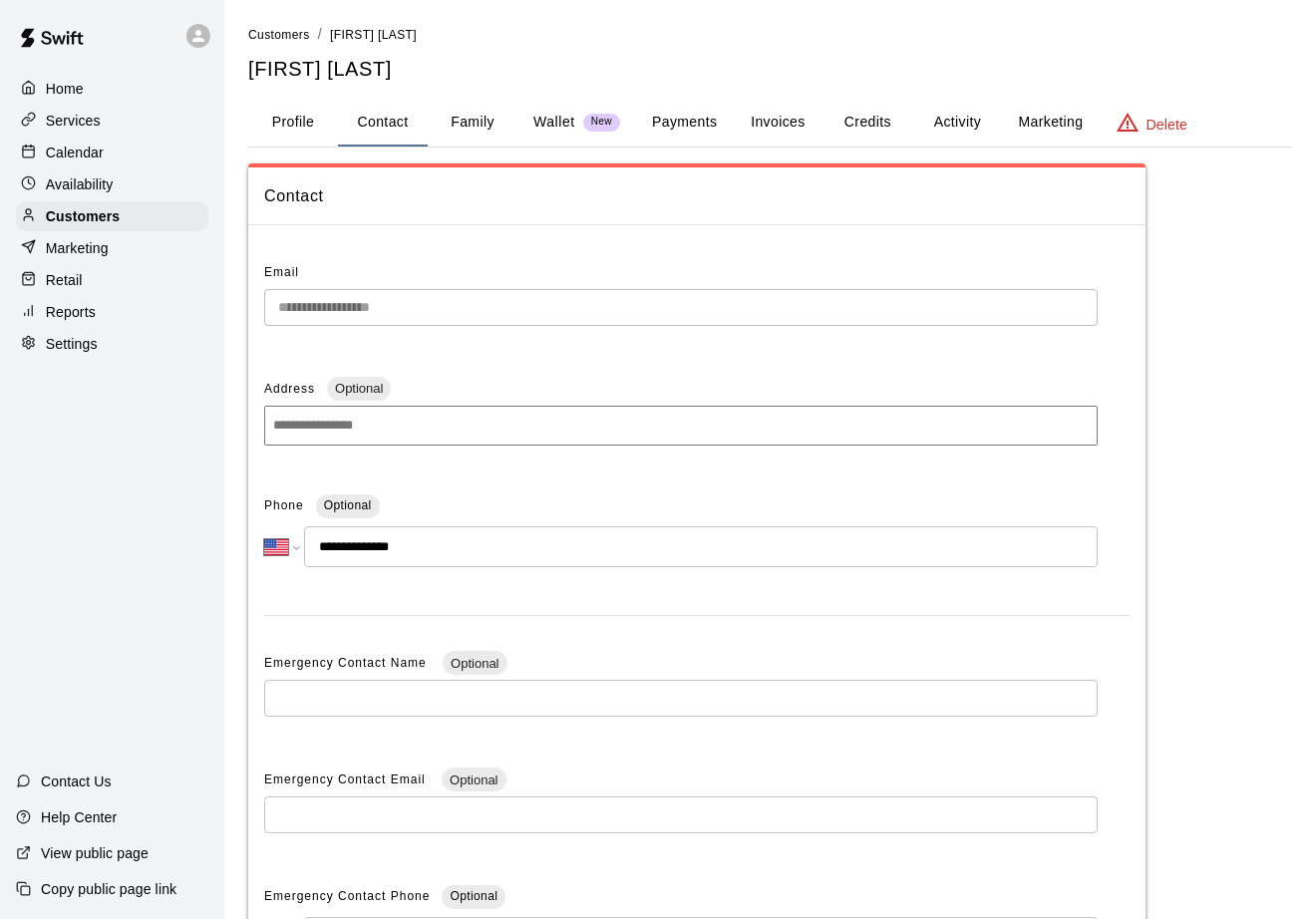 click on "Payments" at bounding box center (684, 123) 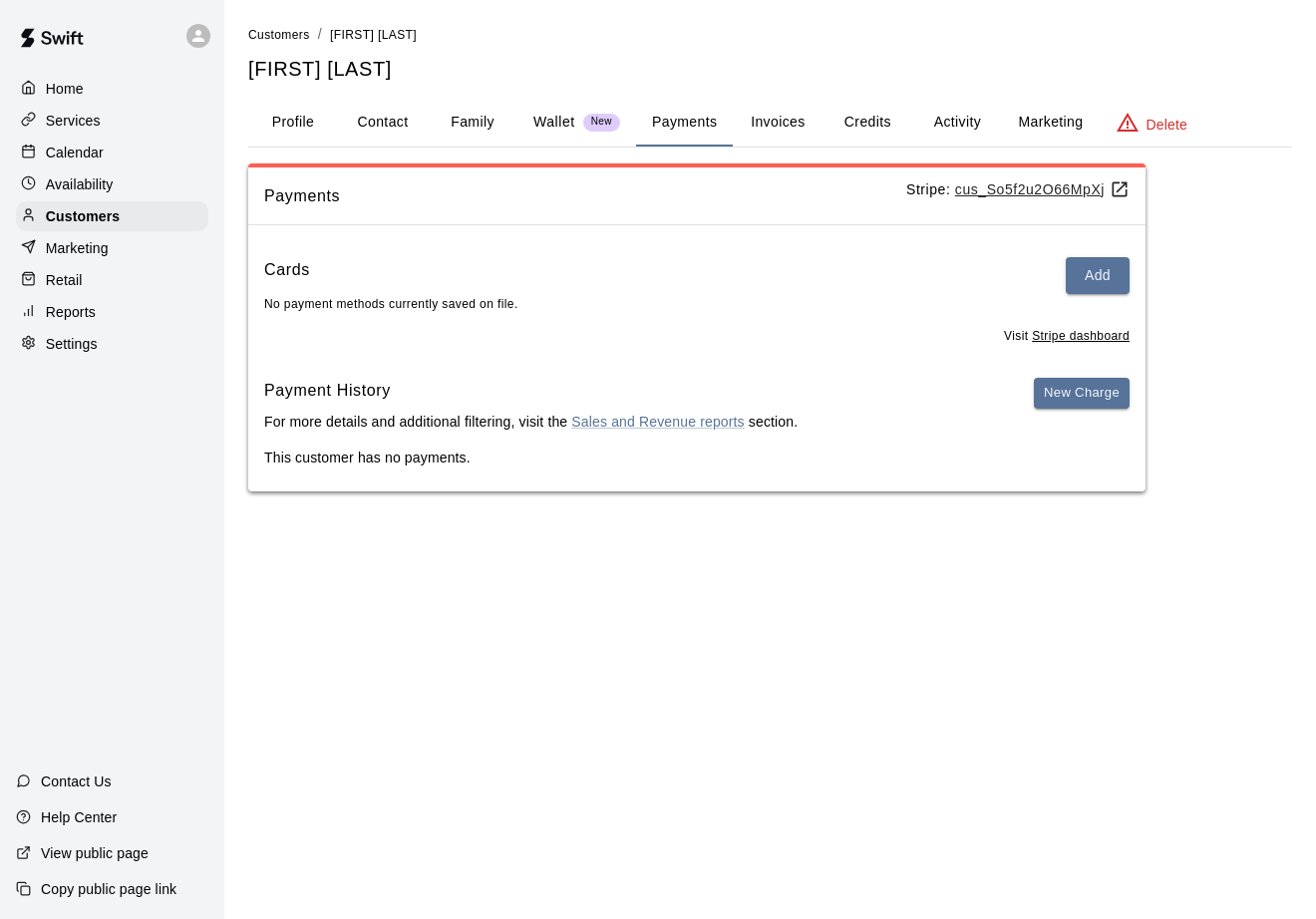 click on "Wallet" at bounding box center (554, 122) 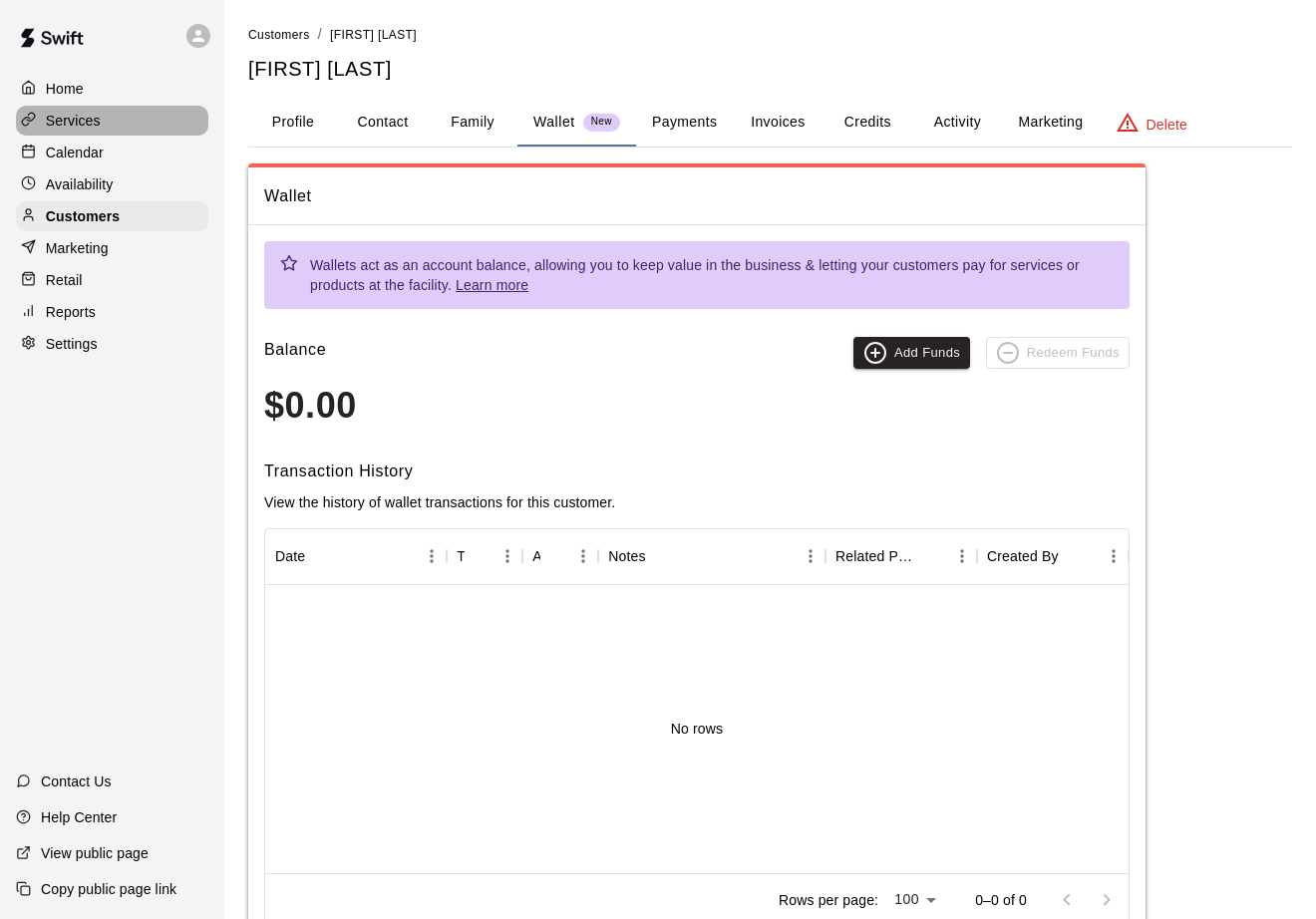 click on "Services" at bounding box center [112, 121] 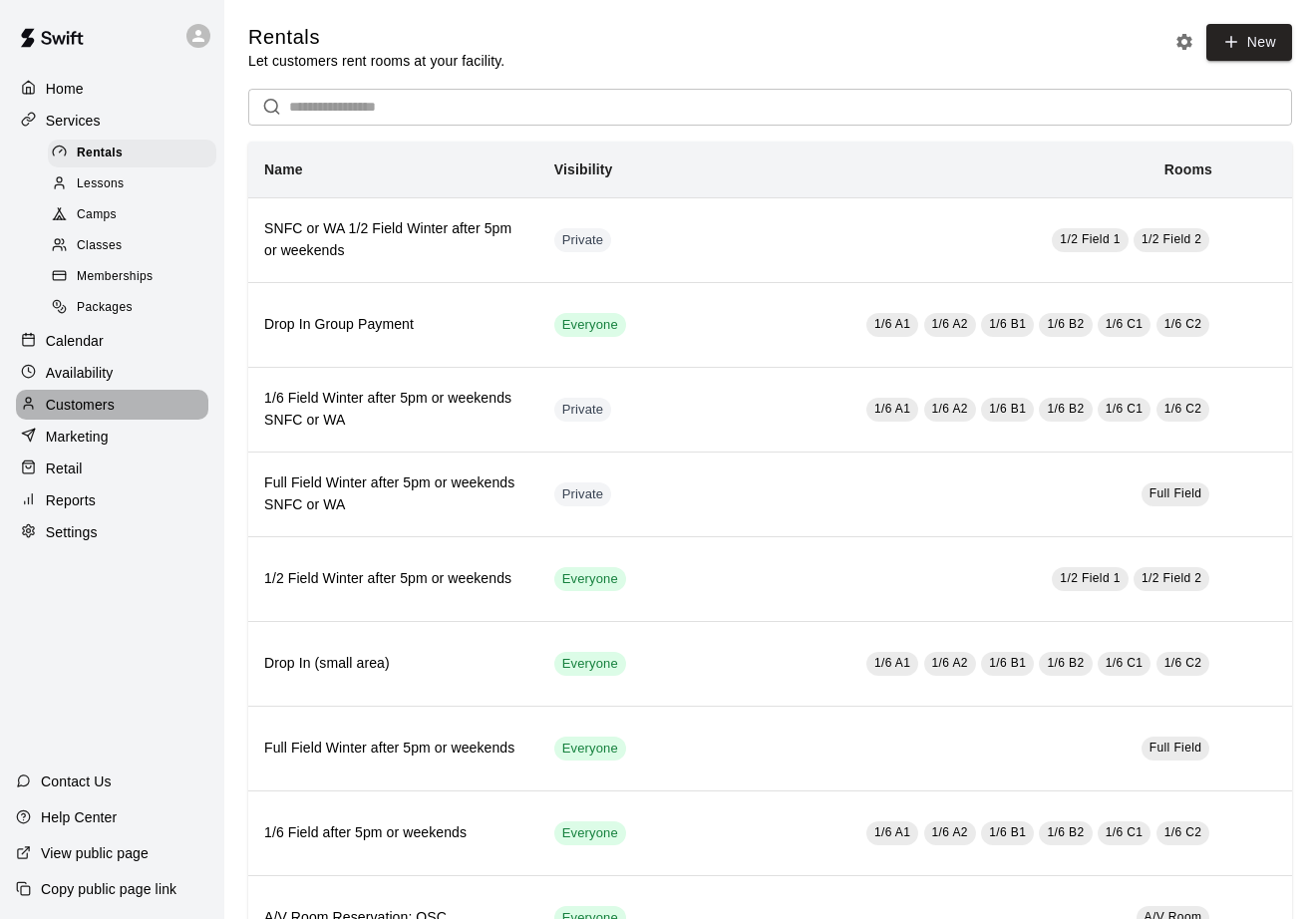 click on "Customers" at bounding box center (112, 405) 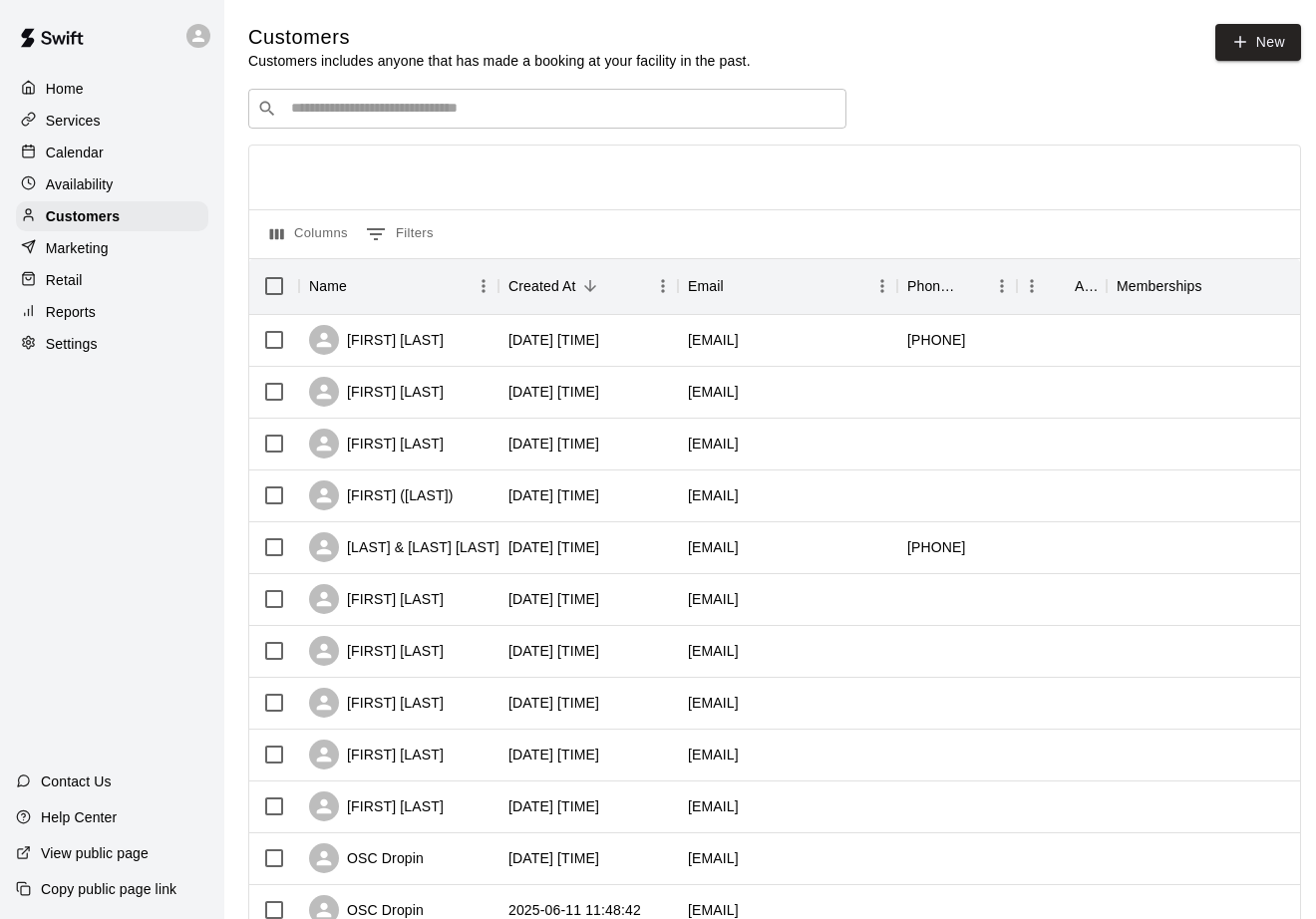 click on "Services" at bounding box center [73, 121] 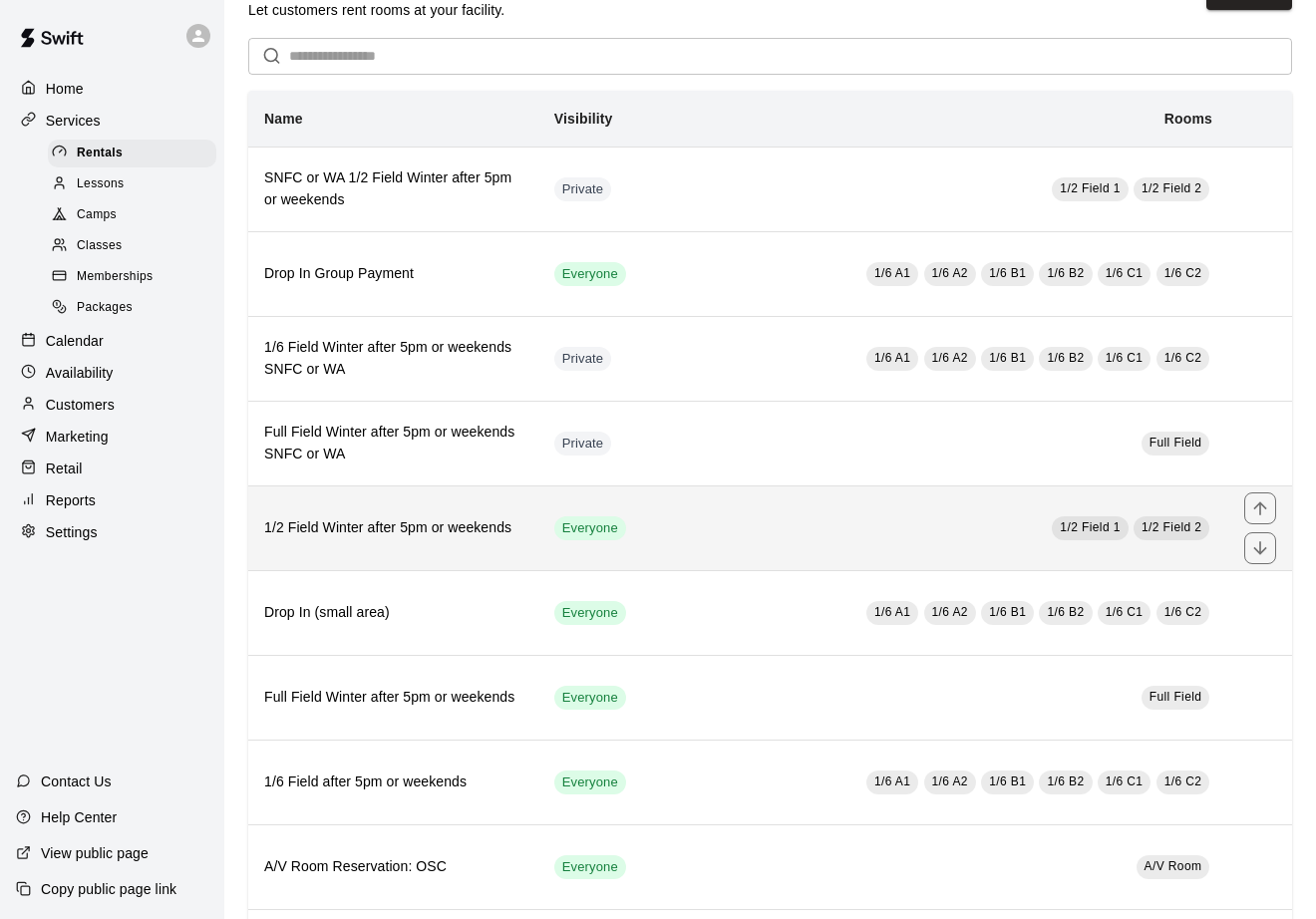 scroll, scrollTop: 48, scrollLeft: 0, axis: vertical 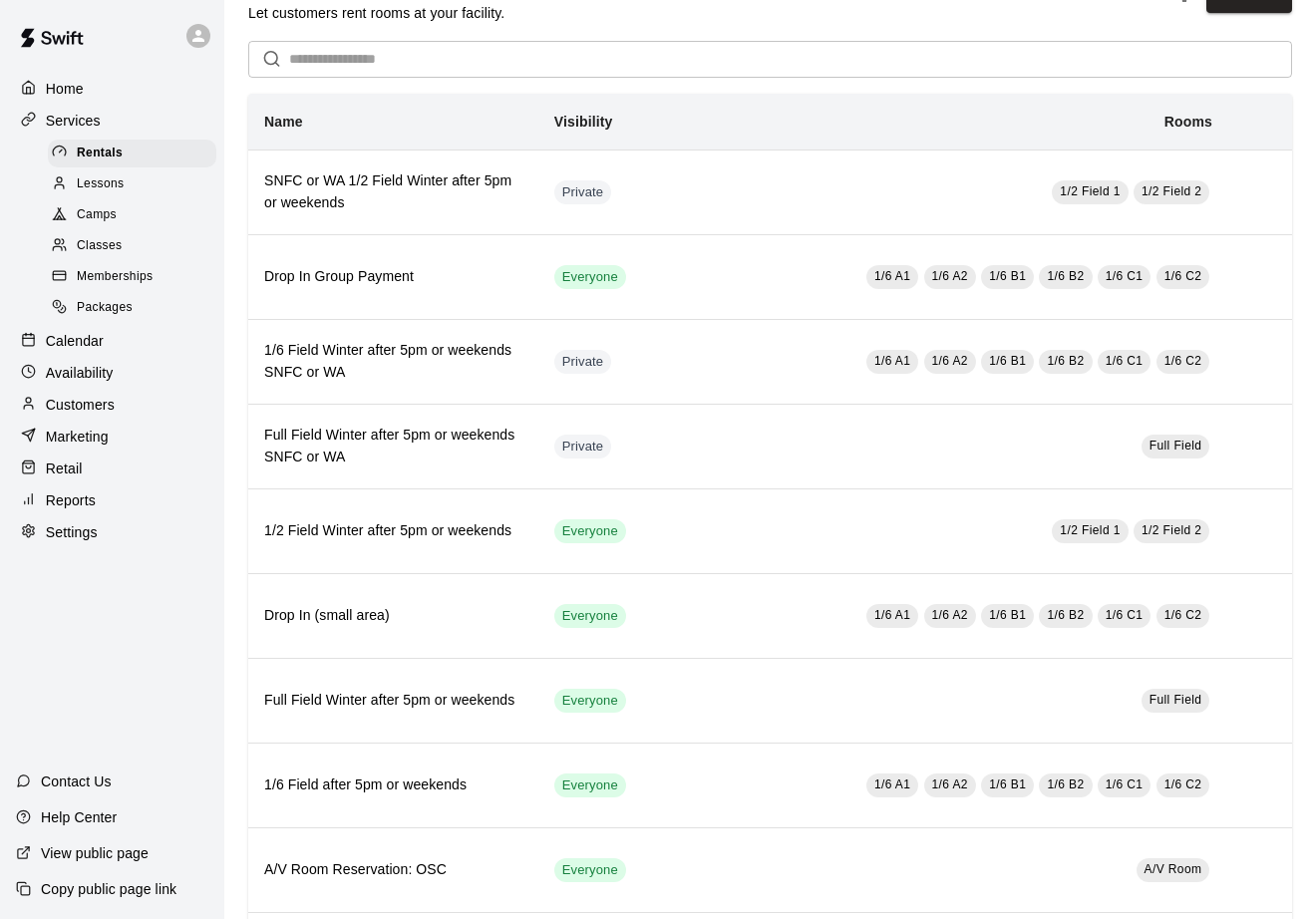 click on "Lessons" at bounding box center [101, 184] 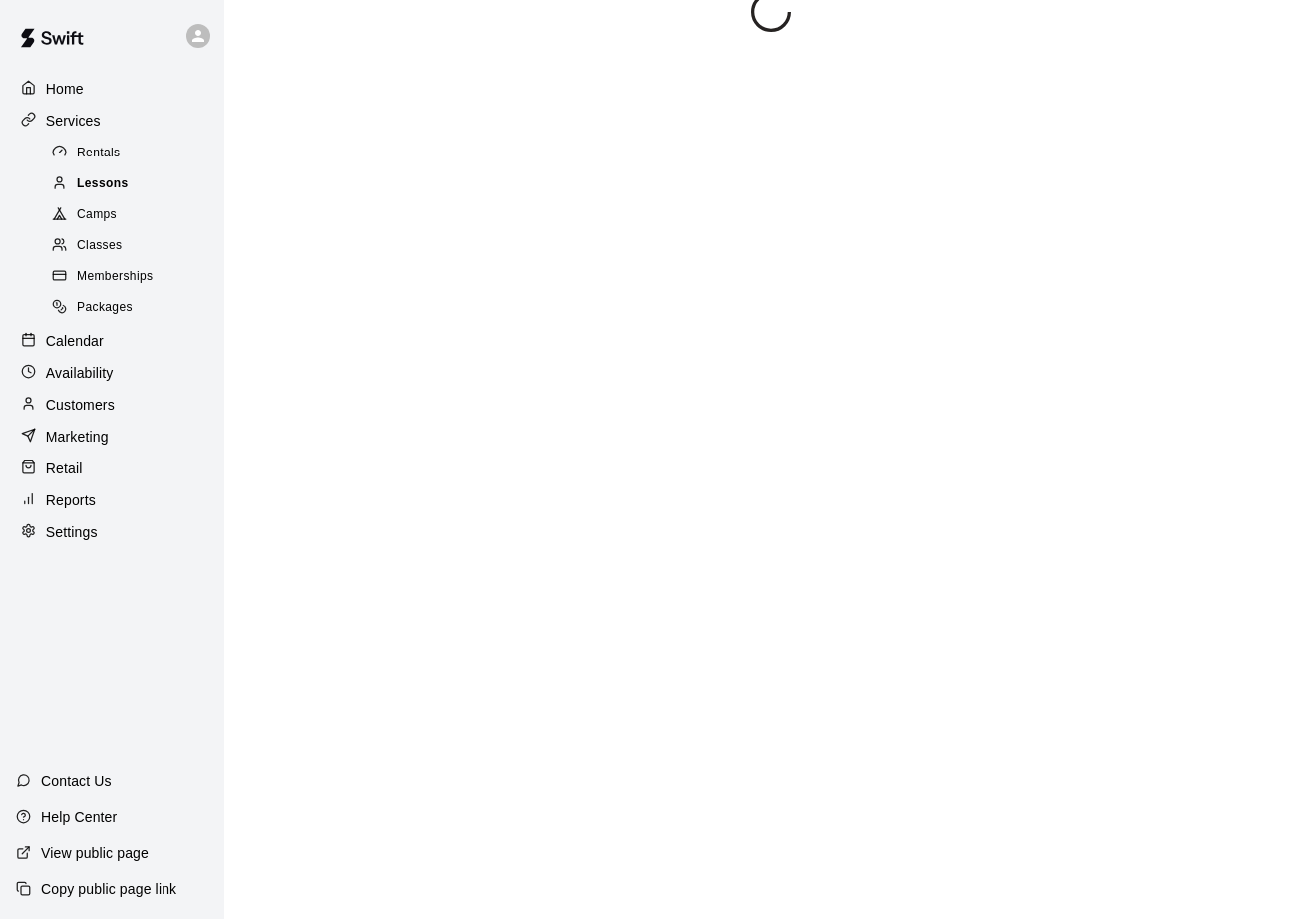 scroll, scrollTop: 0, scrollLeft: 0, axis: both 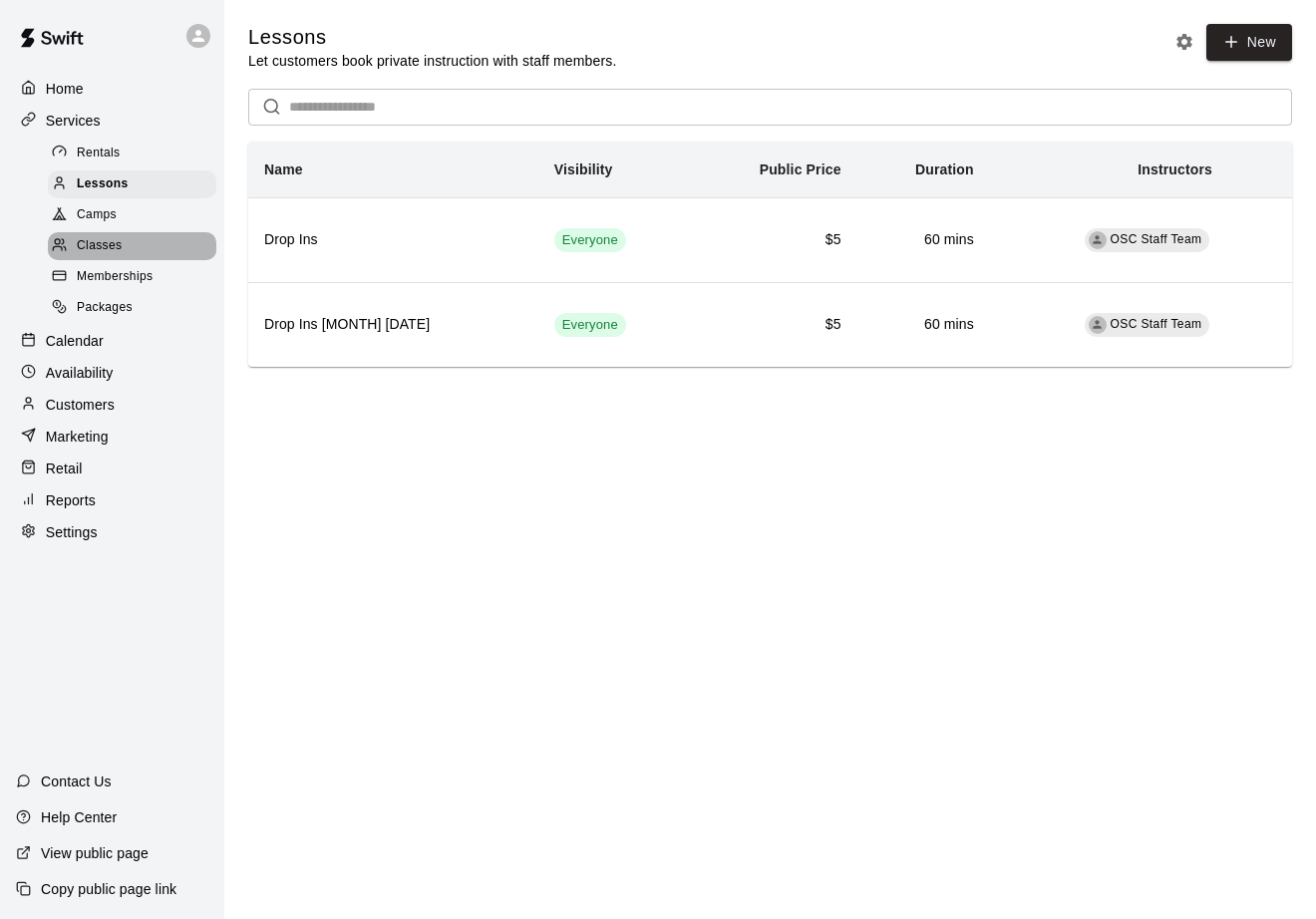 click on "Classes" at bounding box center (99, 246) 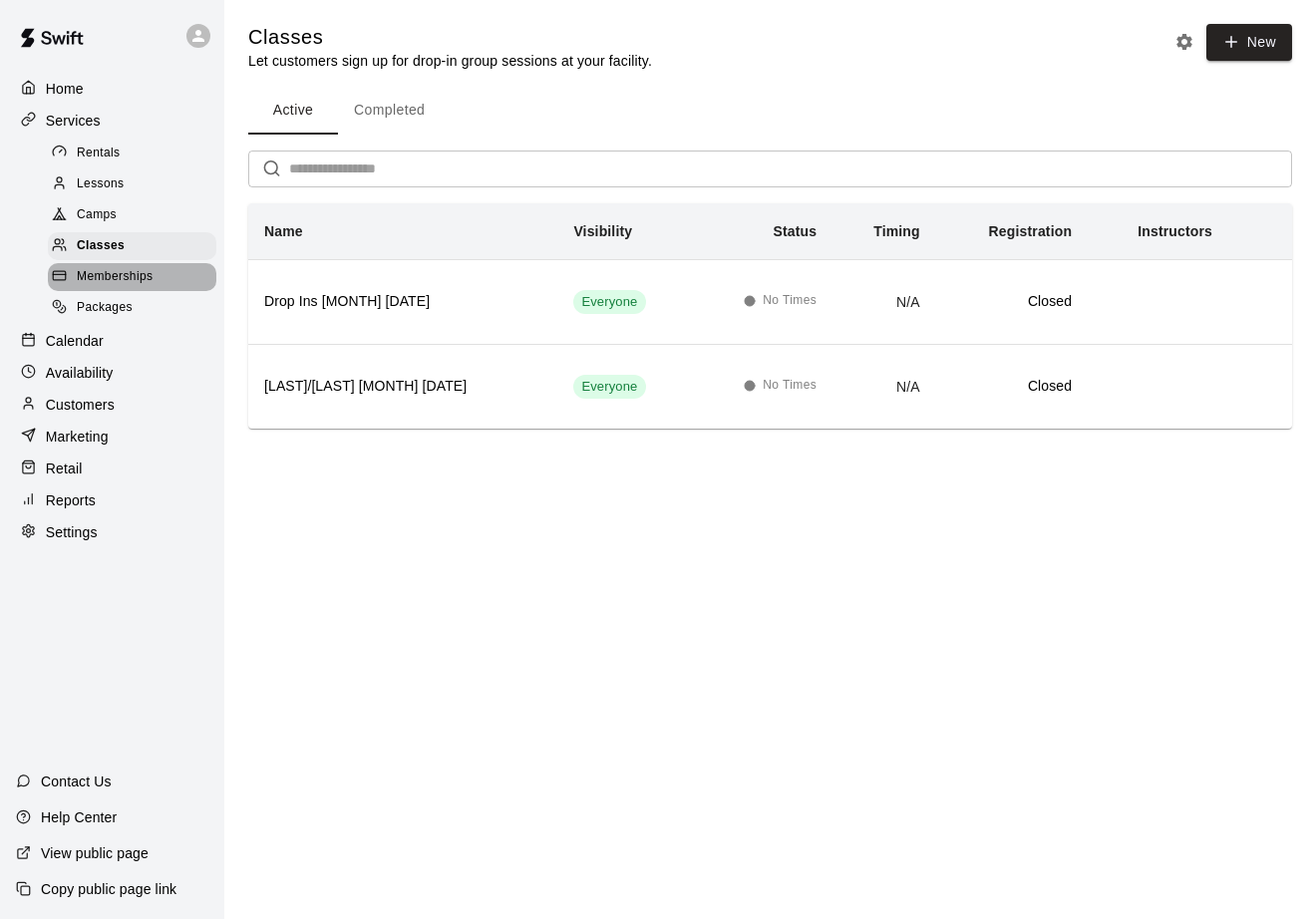 click on "Memberships" at bounding box center (115, 277) 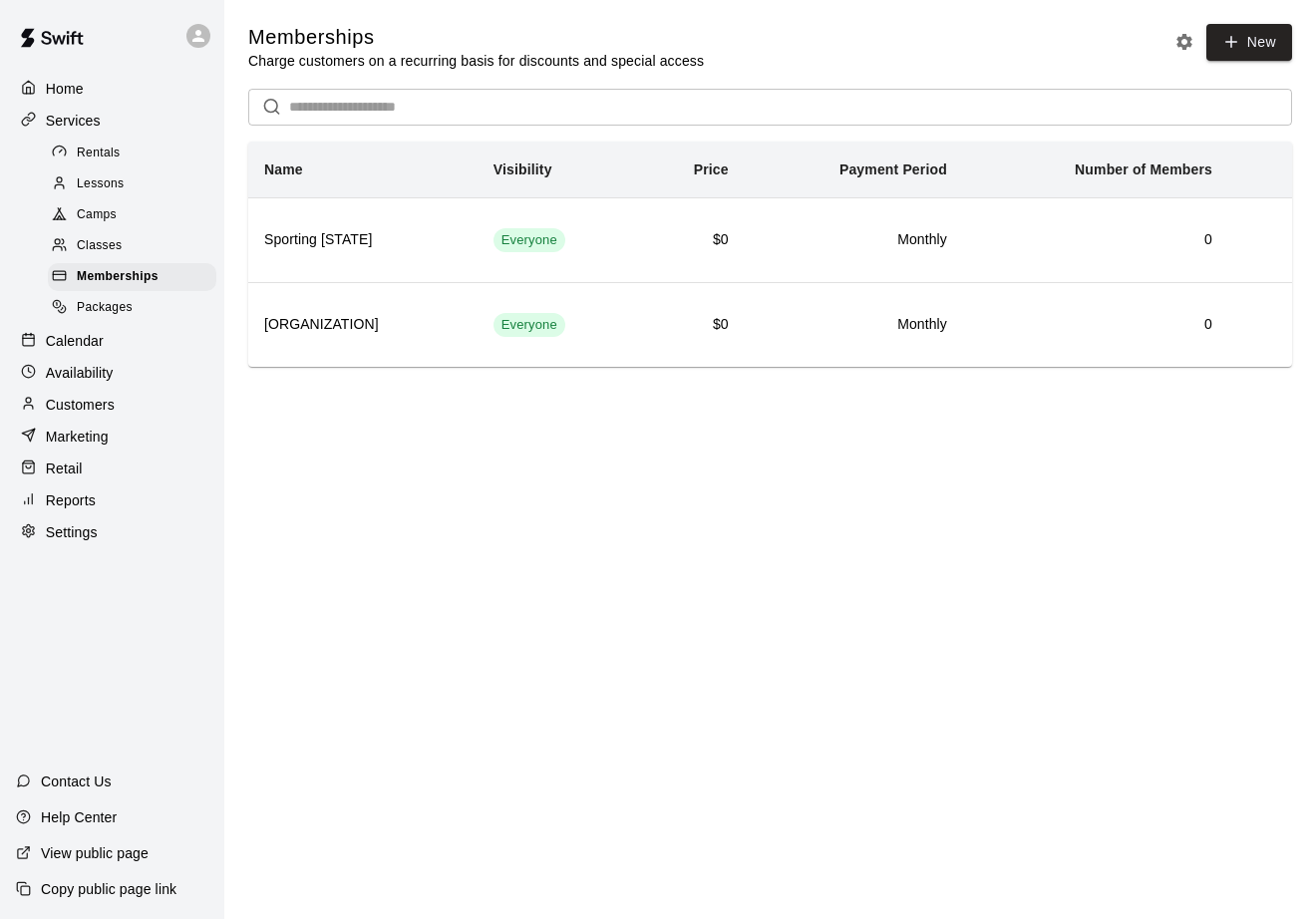 click on "Packages" at bounding box center [105, 308] 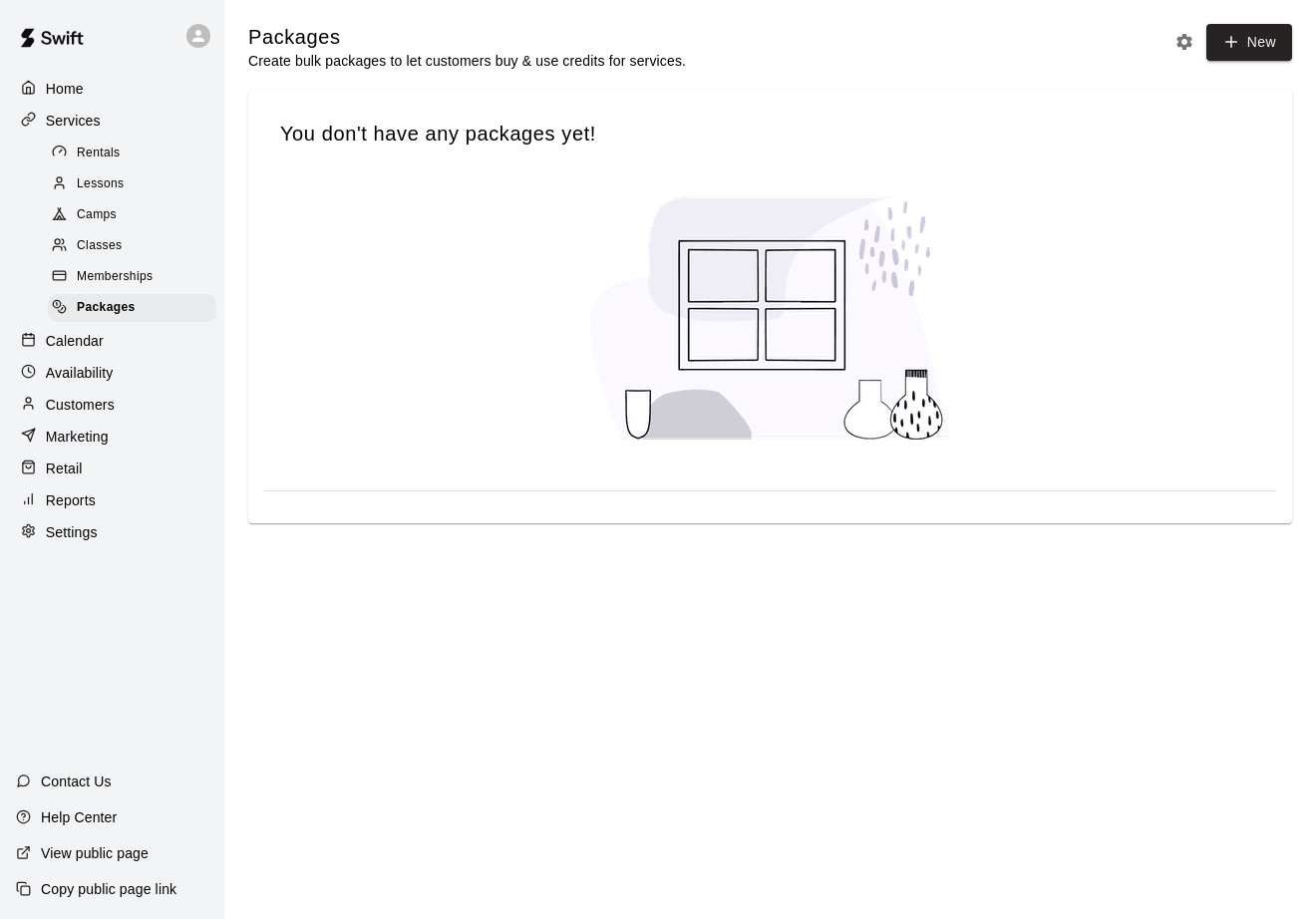 scroll, scrollTop: 0, scrollLeft: 0, axis: both 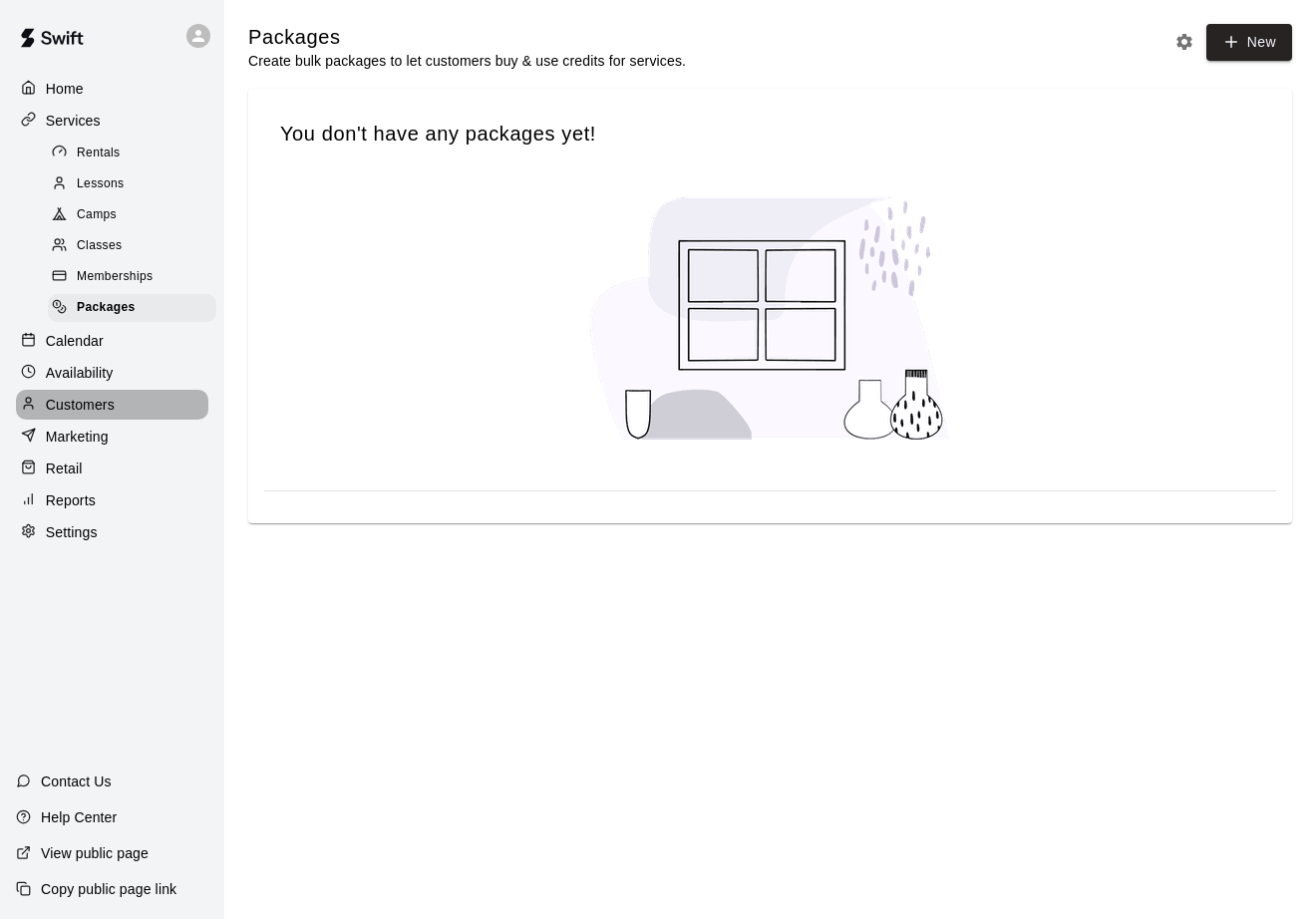click on "Customers" at bounding box center (80, 405) 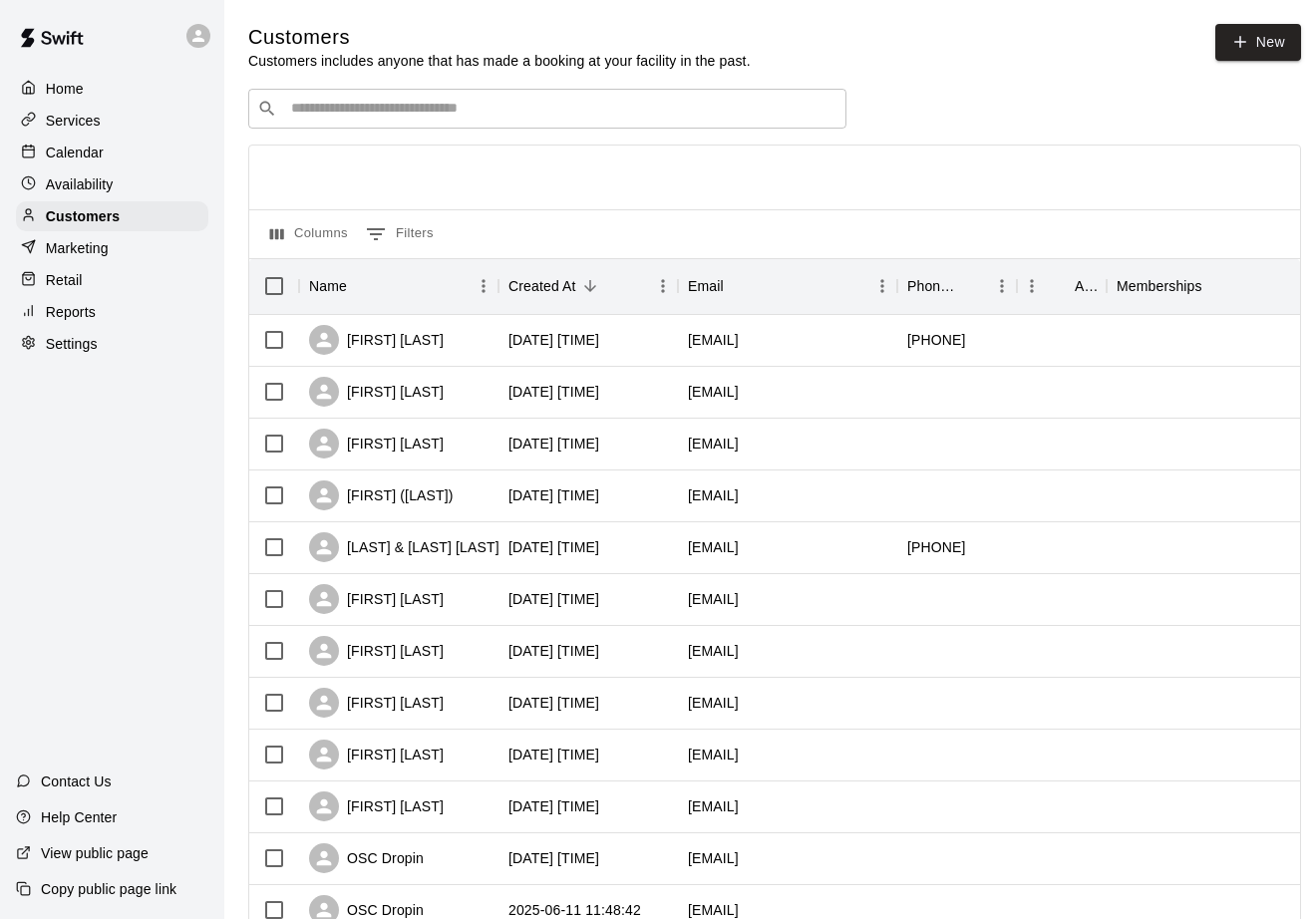 click at bounding box center (561, 109) 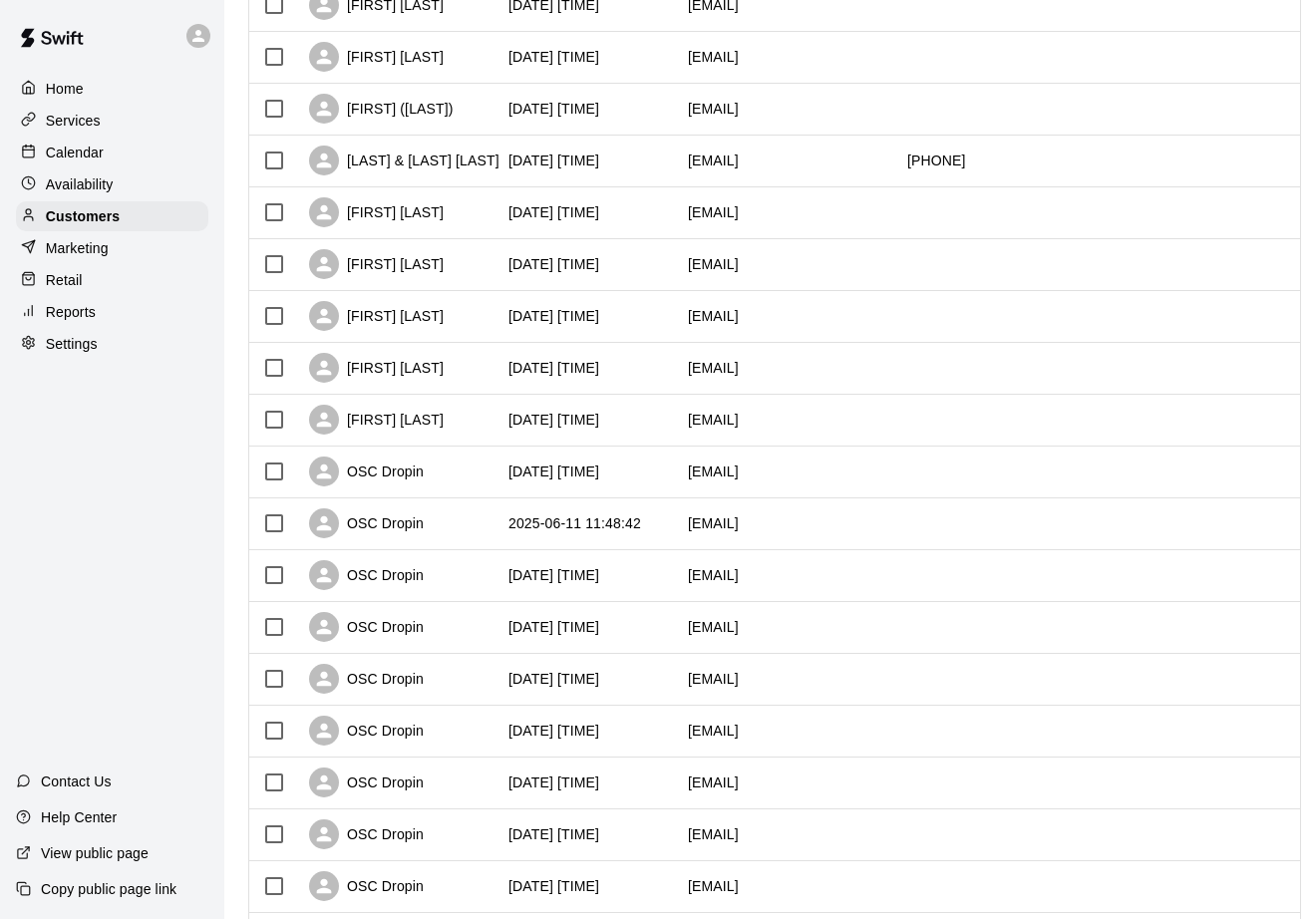 scroll, scrollTop: 391, scrollLeft: 0, axis: vertical 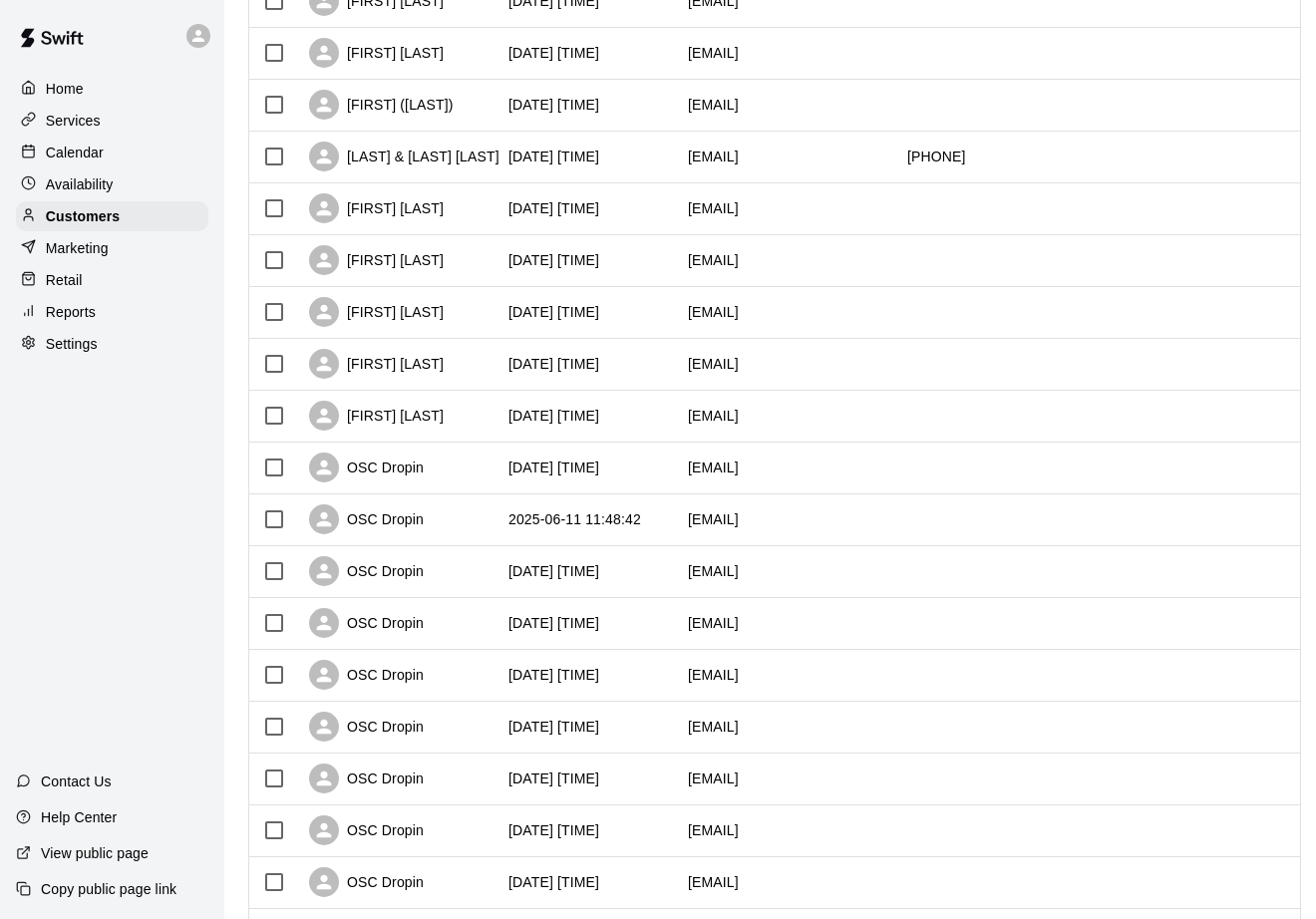click on "Help Center" at bounding box center (79, 817) 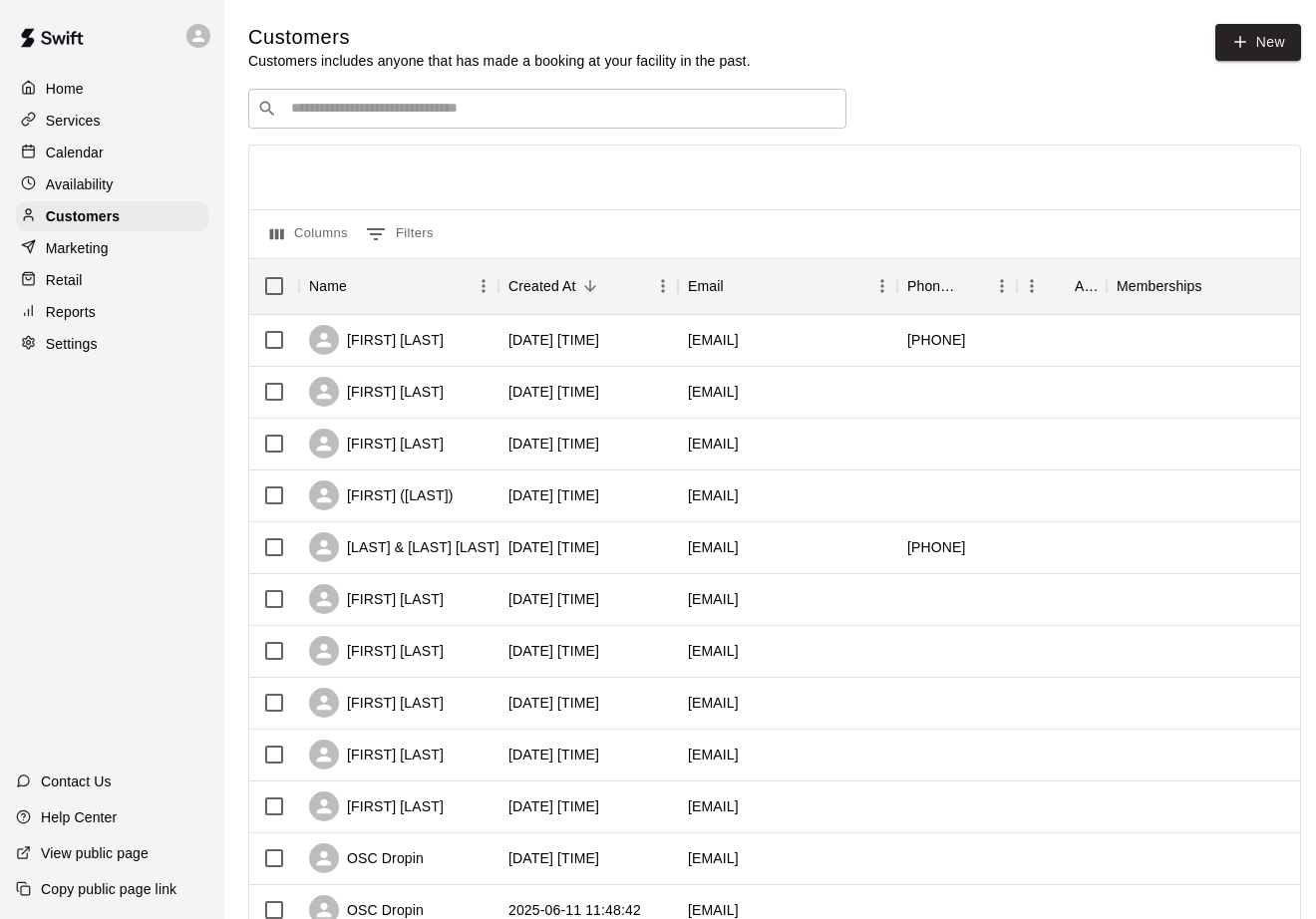 scroll, scrollTop: 0, scrollLeft: 0, axis: both 